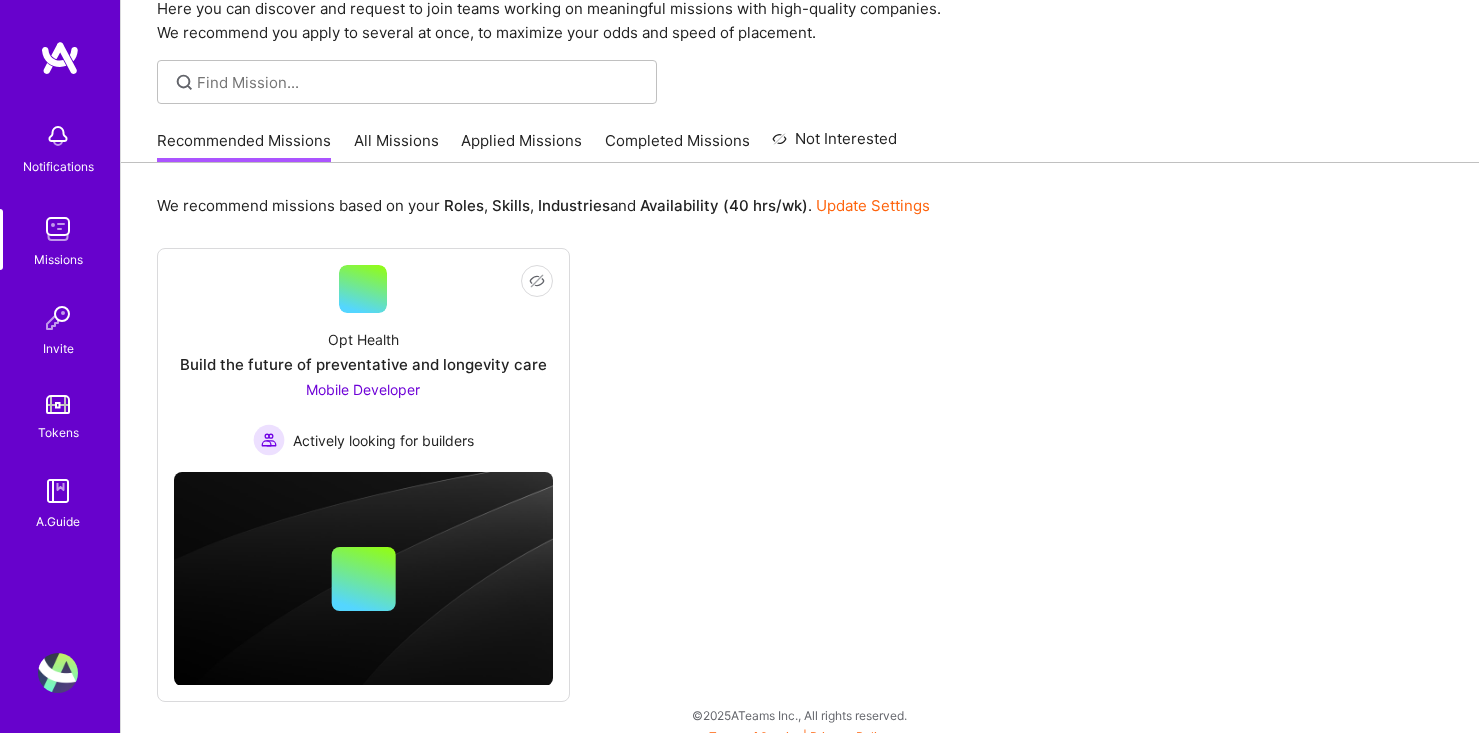 scroll, scrollTop: 106, scrollLeft: 0, axis: vertical 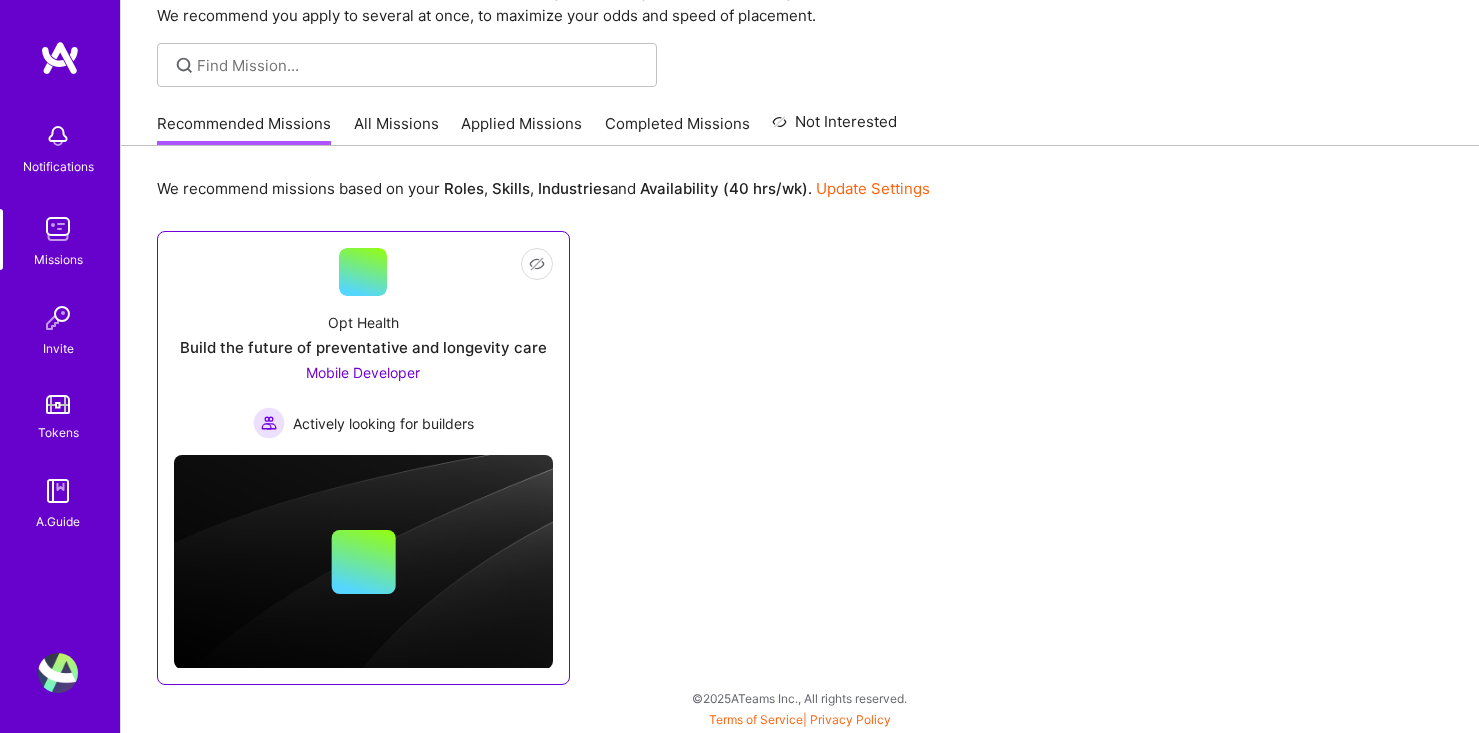click on "Opt Health" at bounding box center [363, 322] 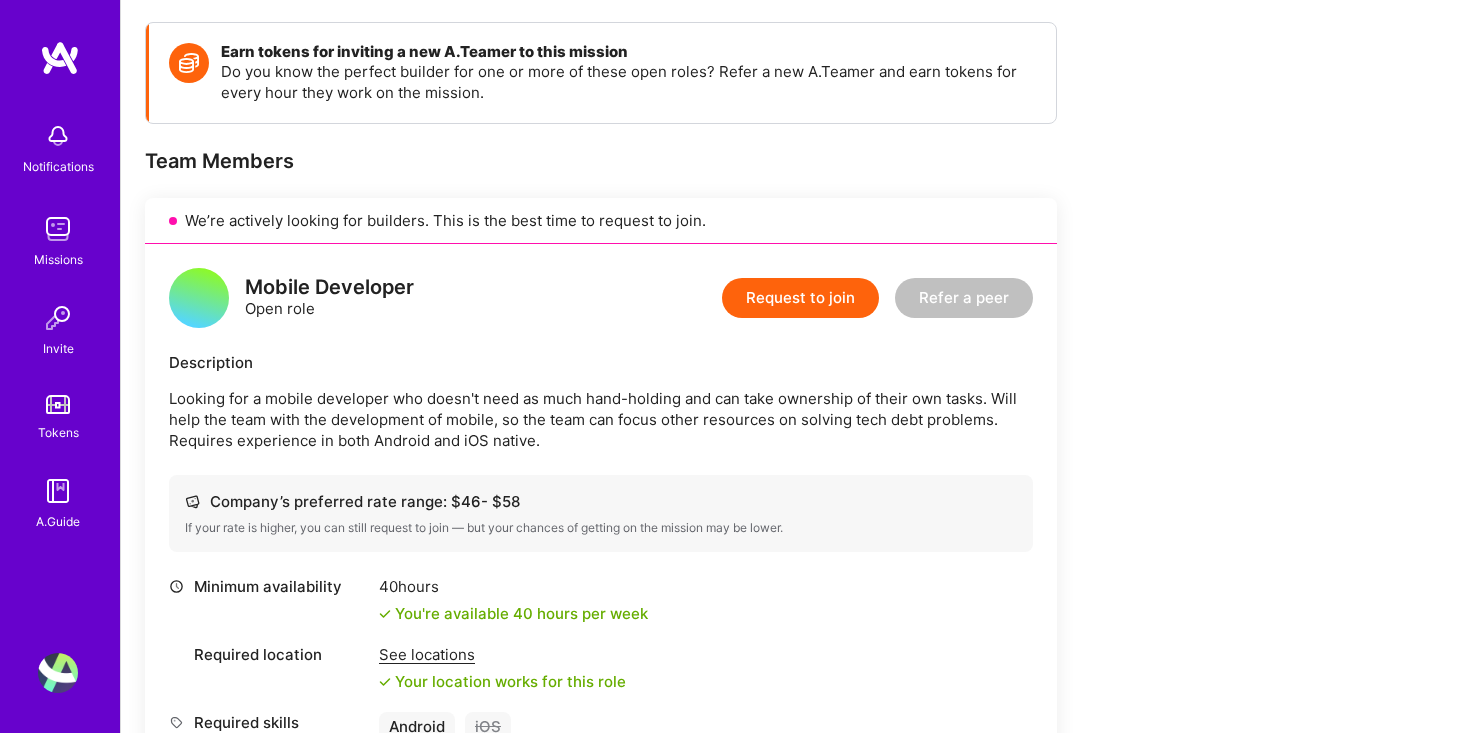 scroll, scrollTop: 450, scrollLeft: 0, axis: vertical 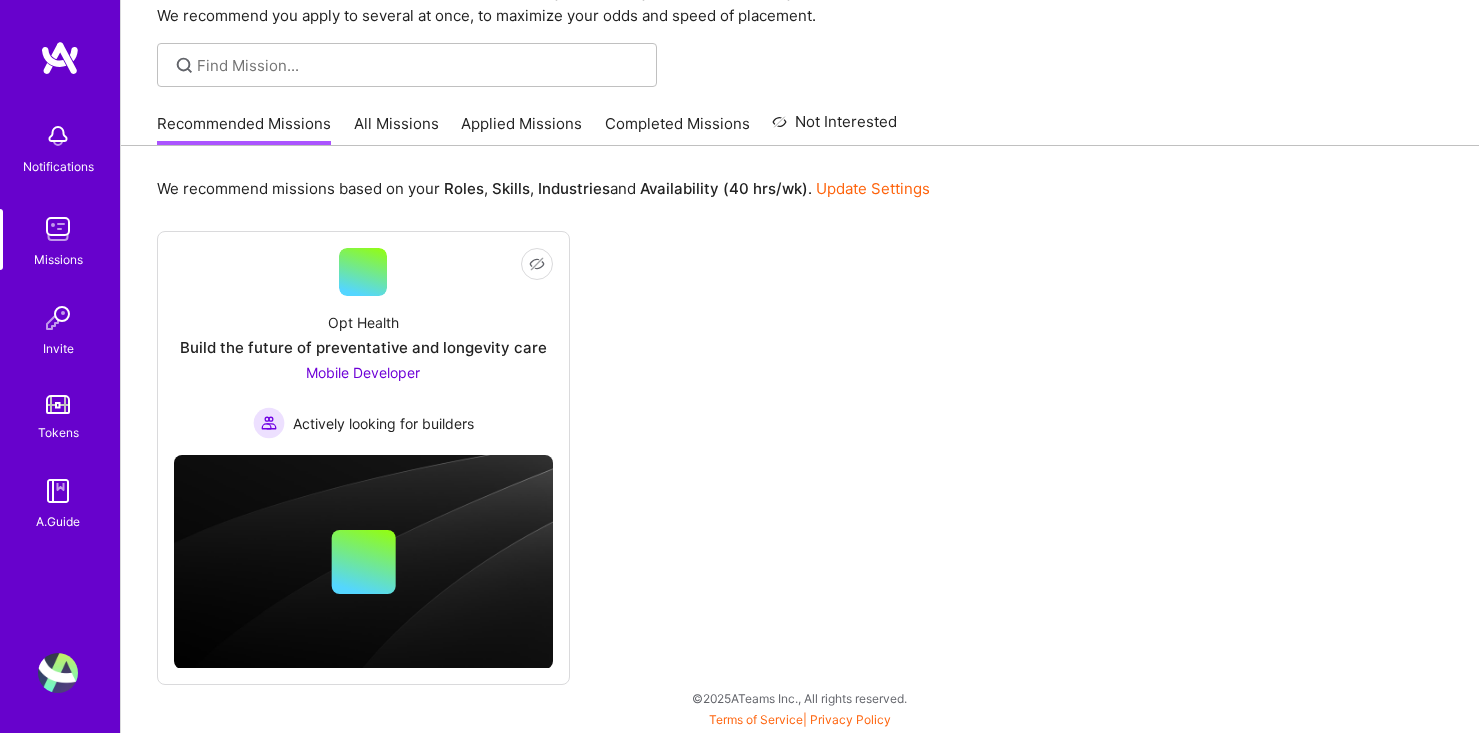 click on "Recommended Missions   All Missions   Applied Missions   Completed Missions   Not Interested" at bounding box center [527, 123] 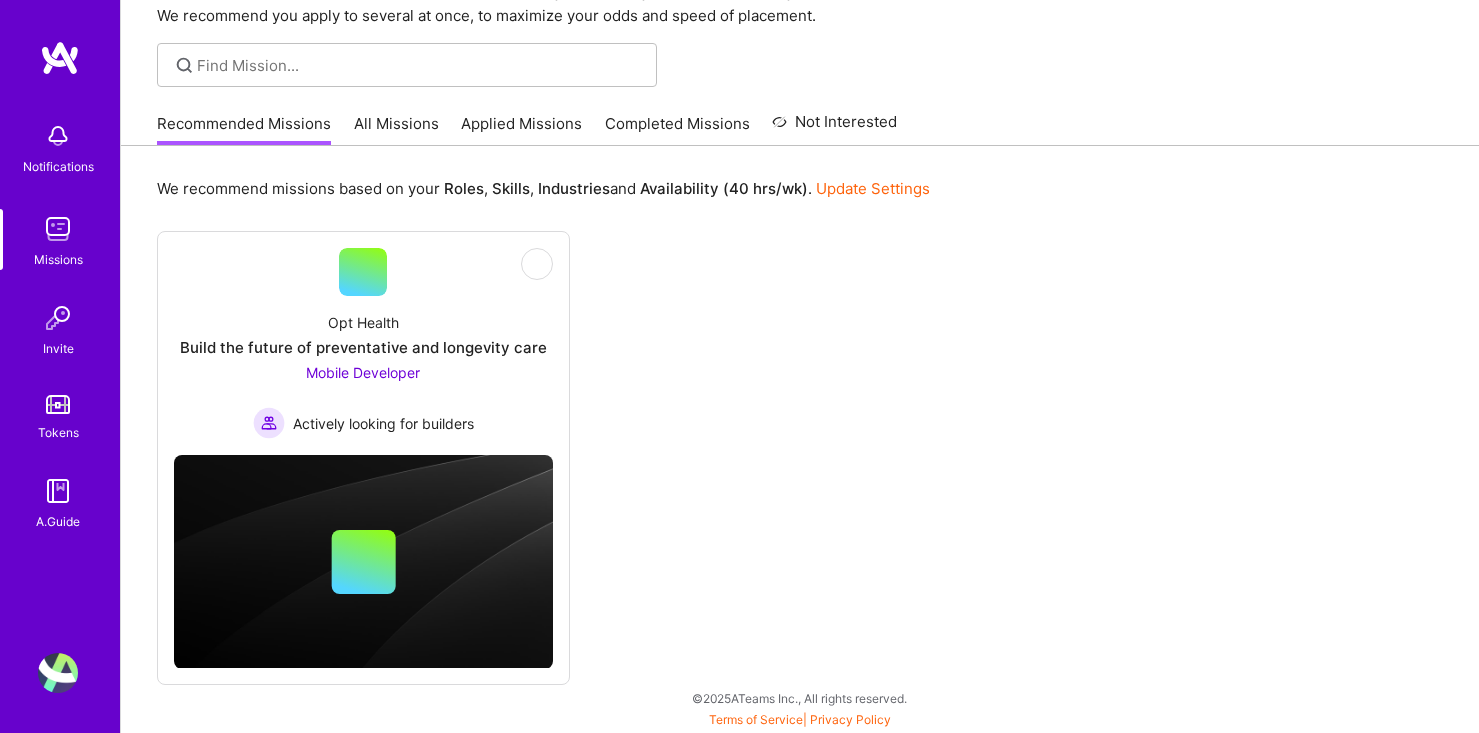 scroll, scrollTop: 0, scrollLeft: 0, axis: both 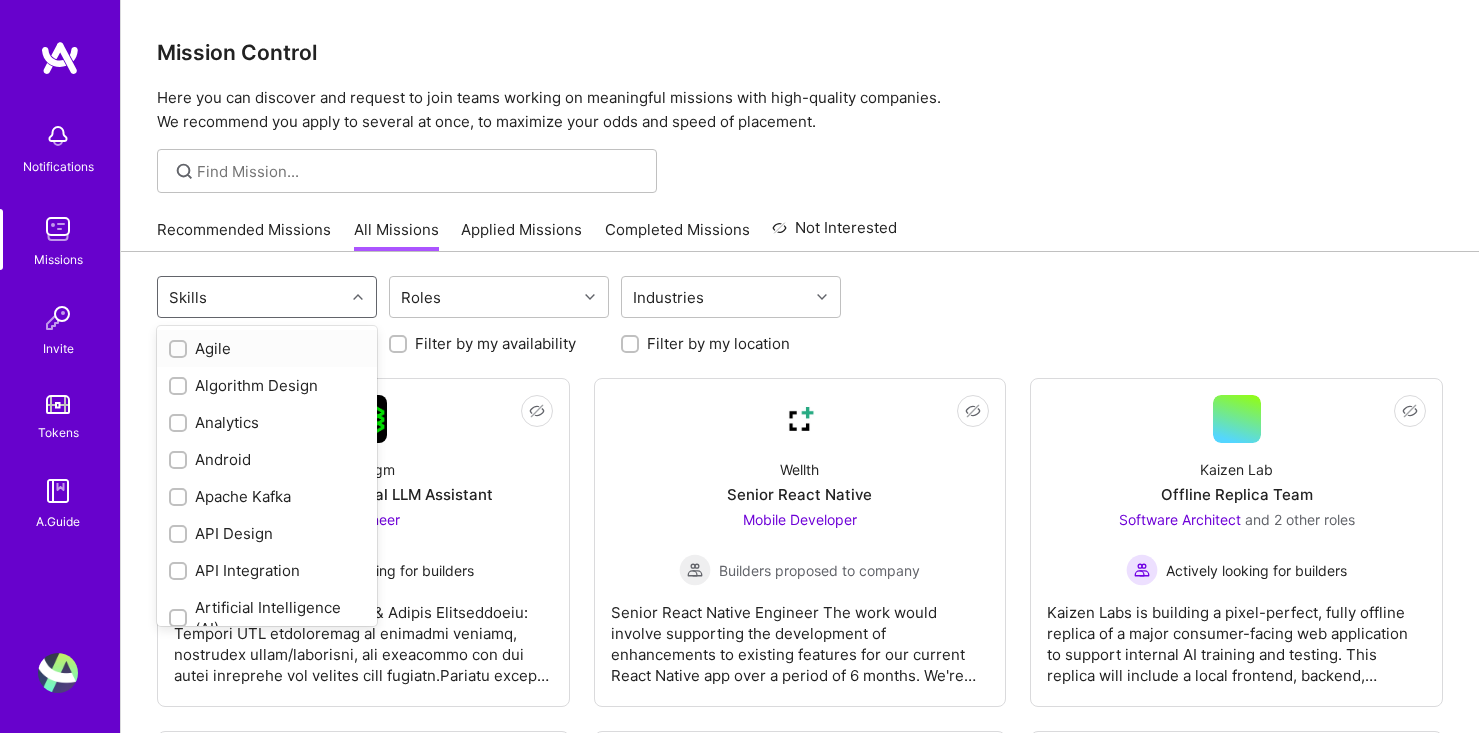 click on "Skills" at bounding box center (251, 297) 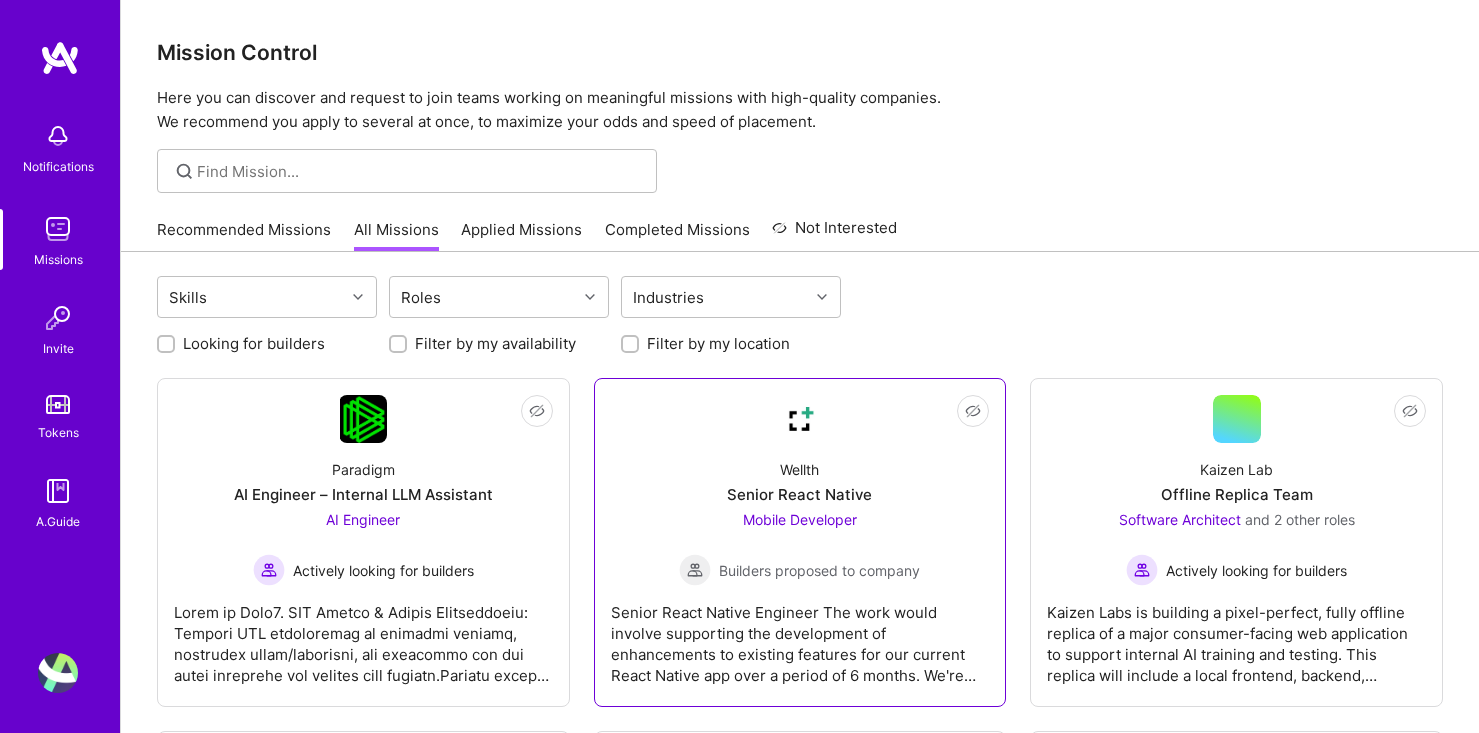click on "Wellth Senior React Native Mobile Developer   Builders proposed to company" at bounding box center (800, 514) 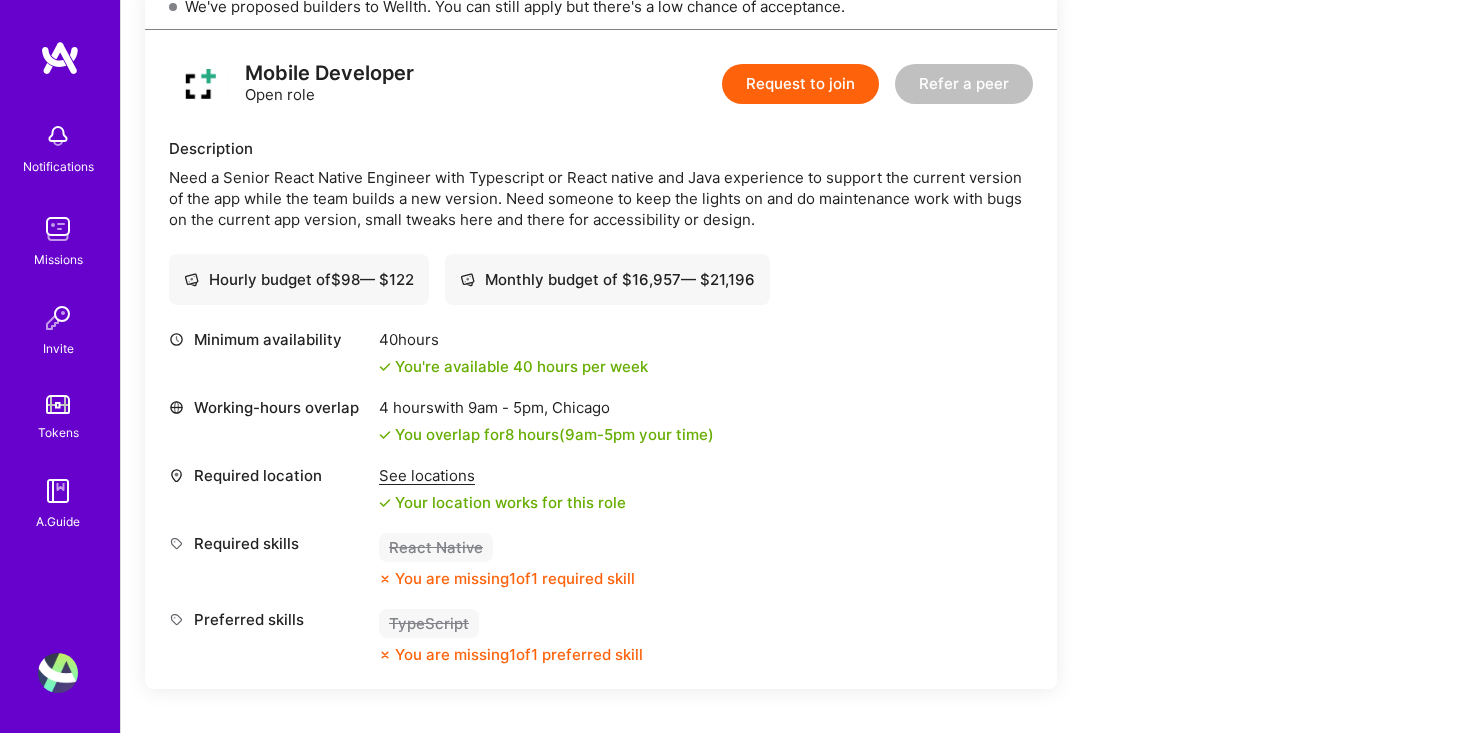 scroll, scrollTop: 494, scrollLeft: 0, axis: vertical 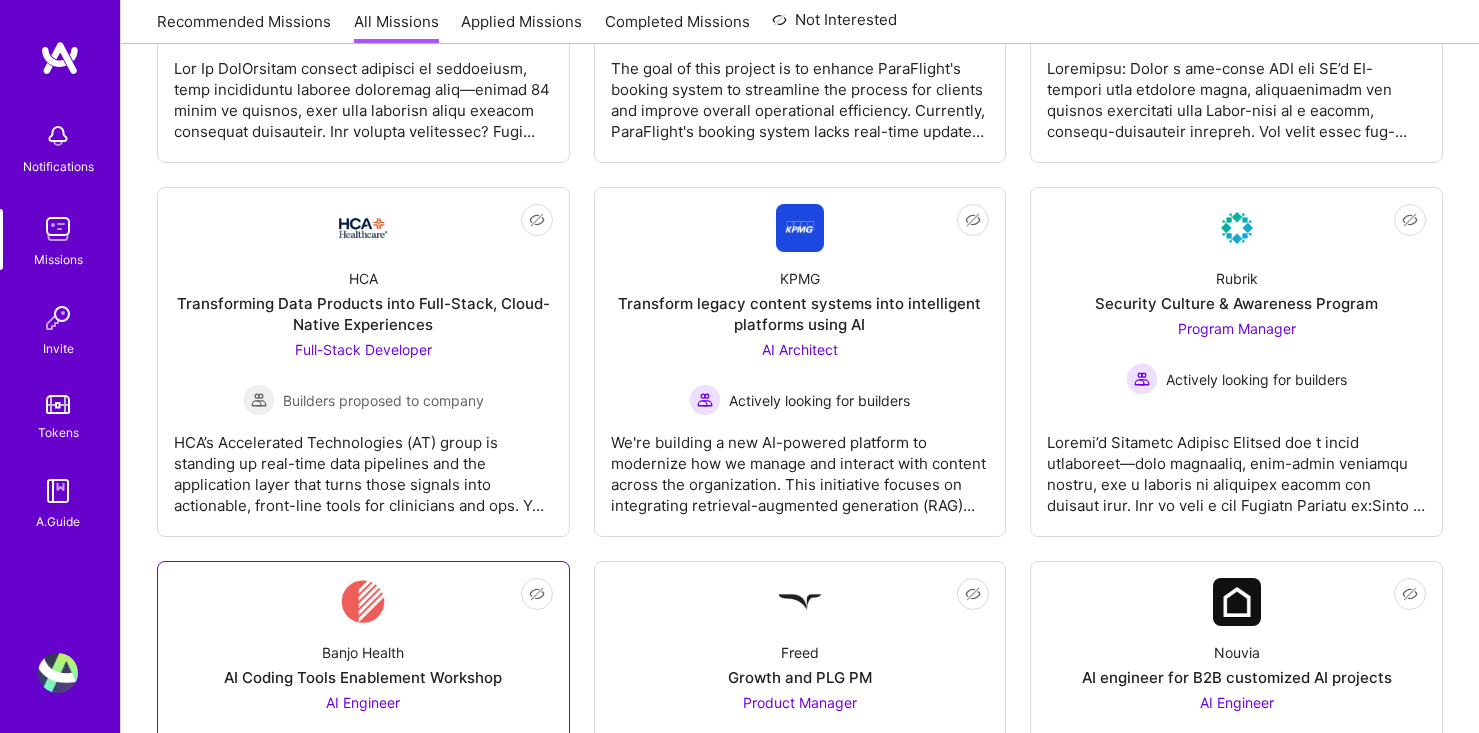 click on "Not Interested Banjo Health AI Coding Tools Enablement Workshop AI Engineer   Builders proposed to company" at bounding box center (363, 725) 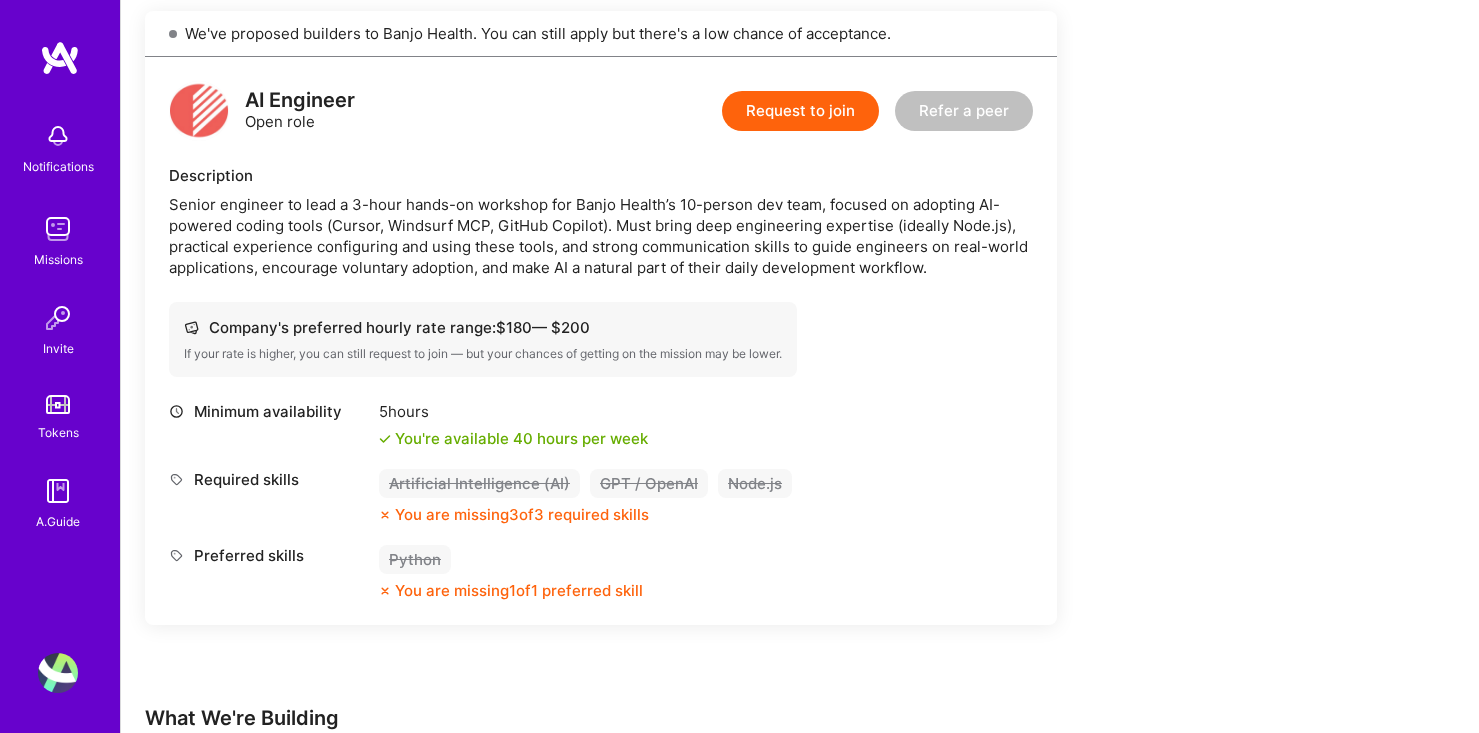 scroll, scrollTop: 632, scrollLeft: 0, axis: vertical 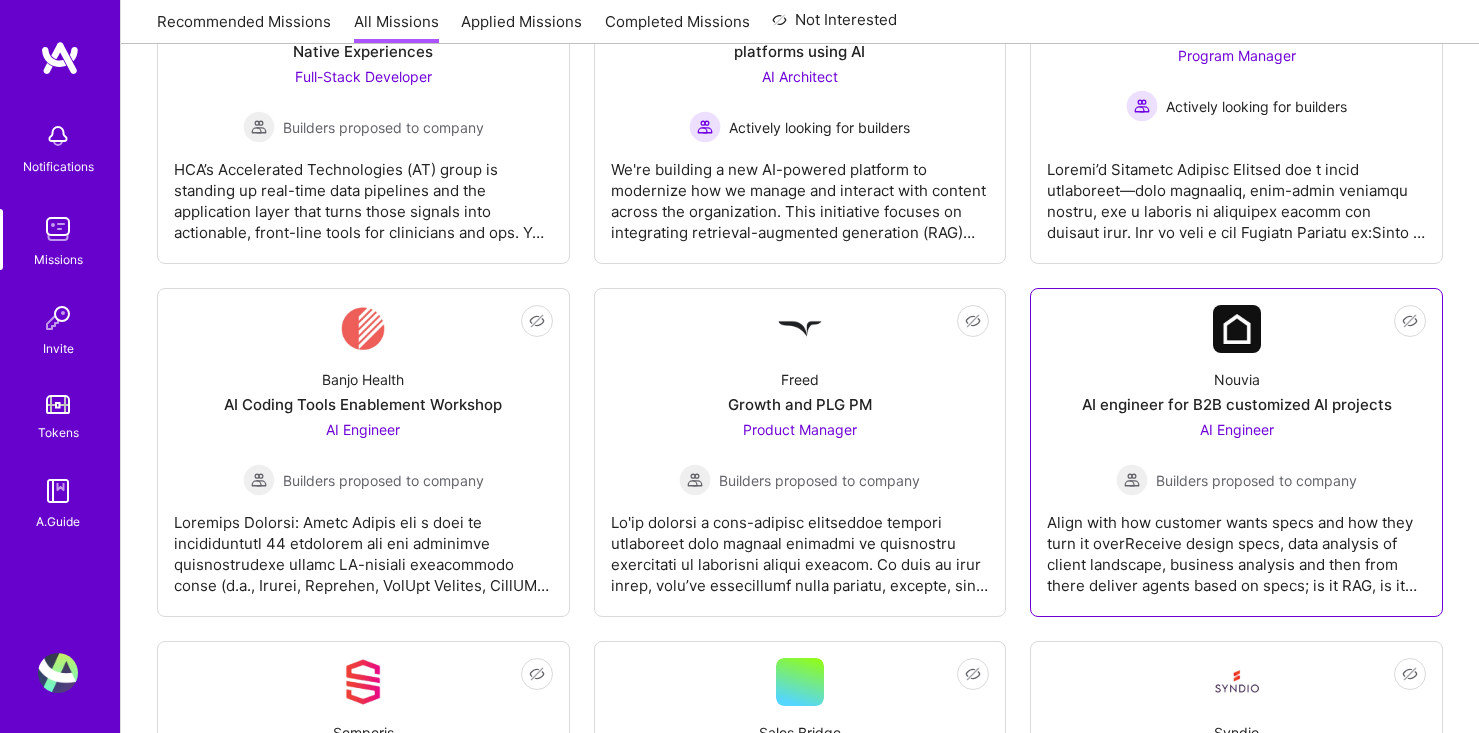 click on "Nouvia AI engineer for B2B customized AI projects AI Engineer   Builders proposed to company" at bounding box center (1236, 424) 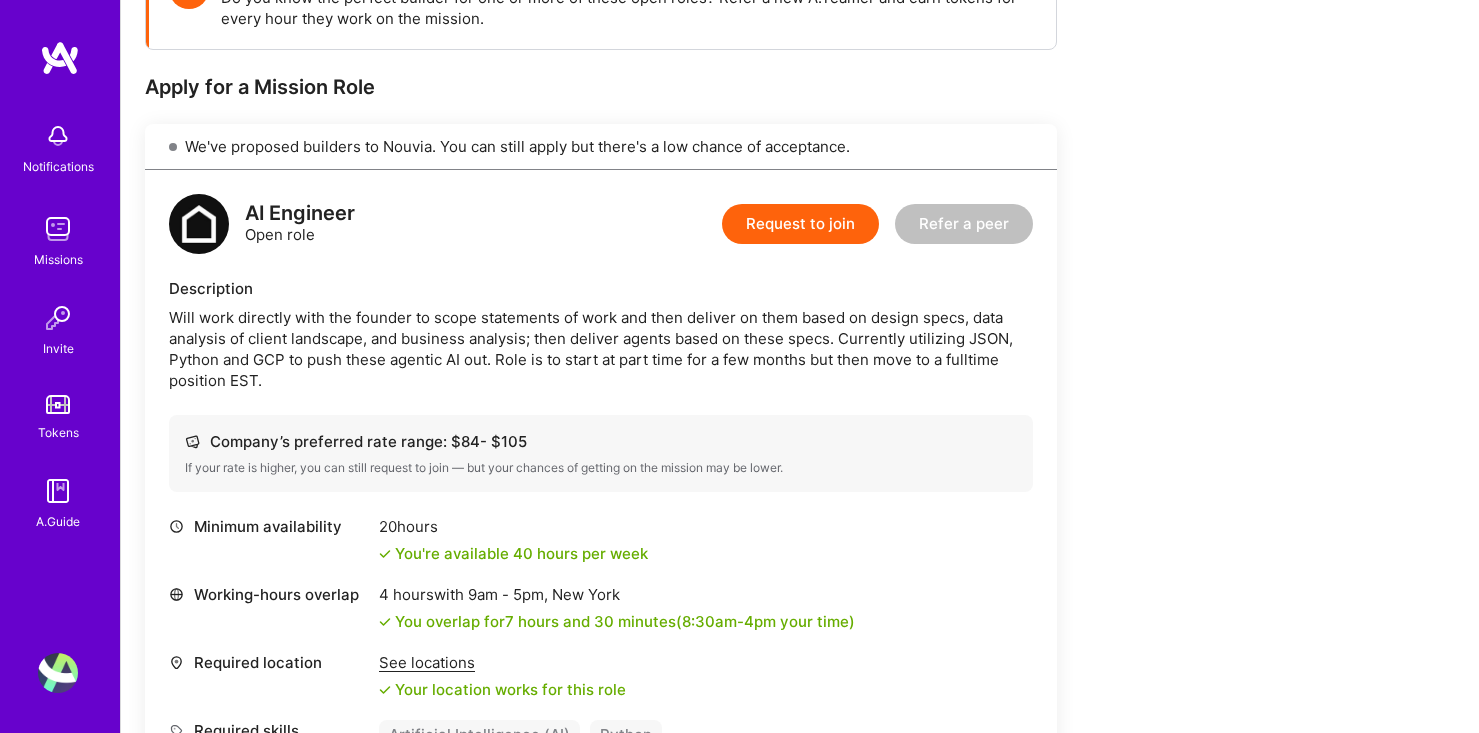 scroll, scrollTop: 531, scrollLeft: 0, axis: vertical 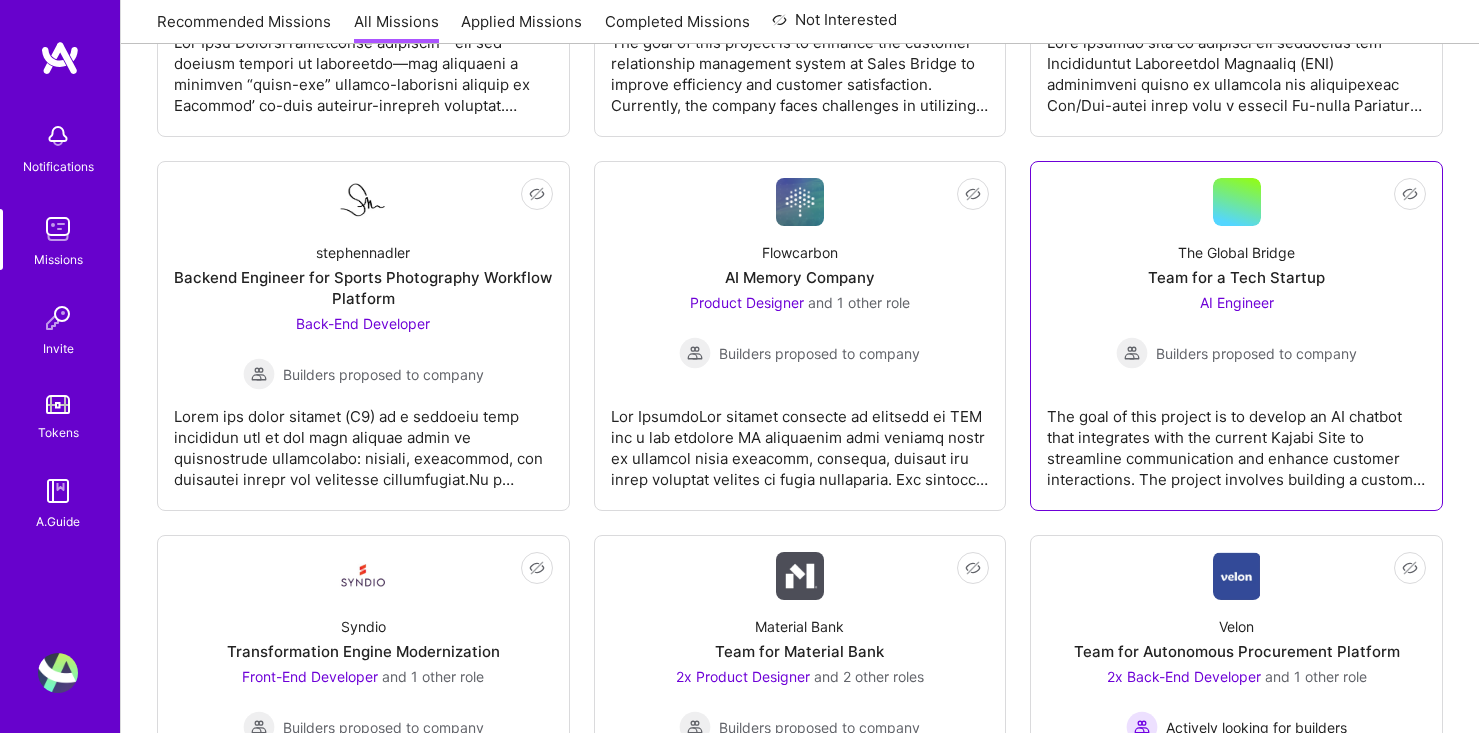 click on "Team for a Tech Startup" at bounding box center [1236, 277] 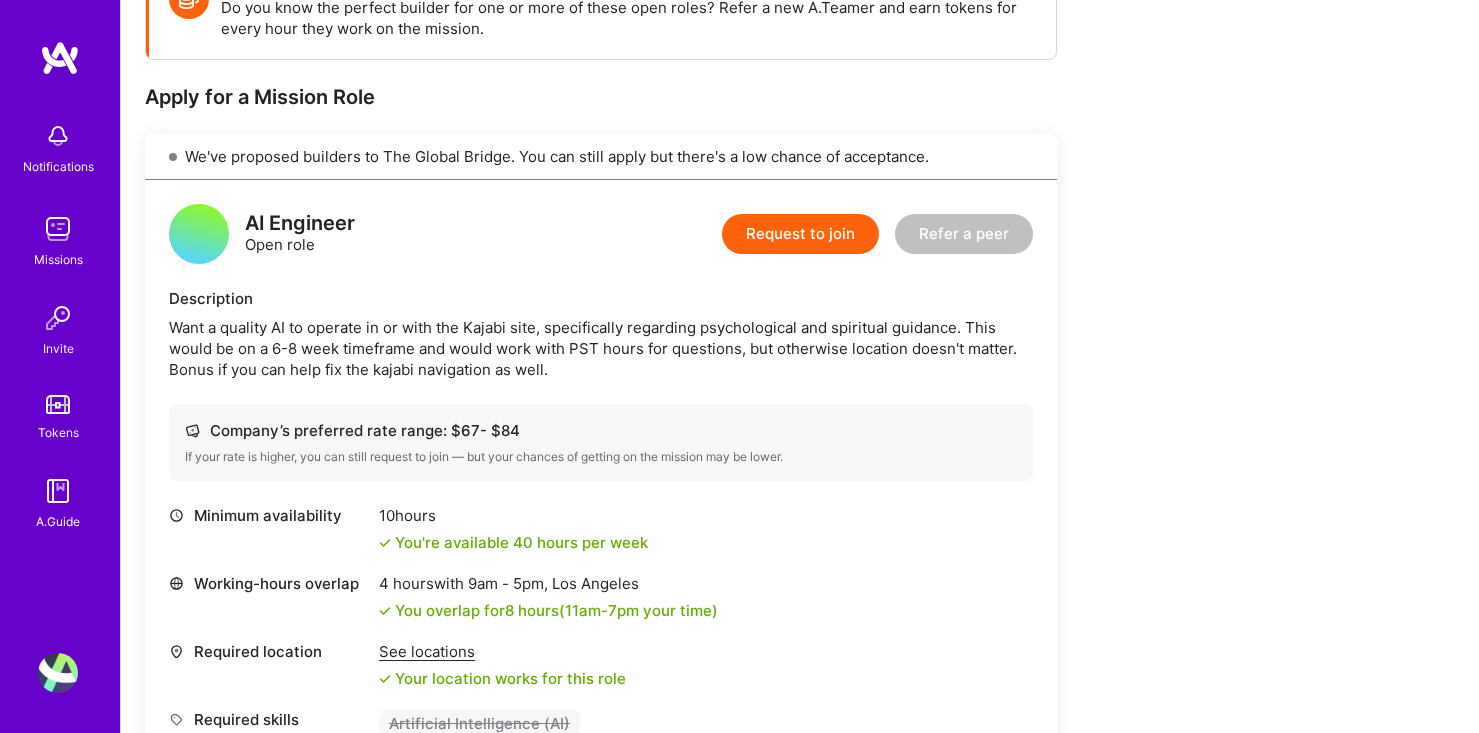 scroll, scrollTop: 516, scrollLeft: 0, axis: vertical 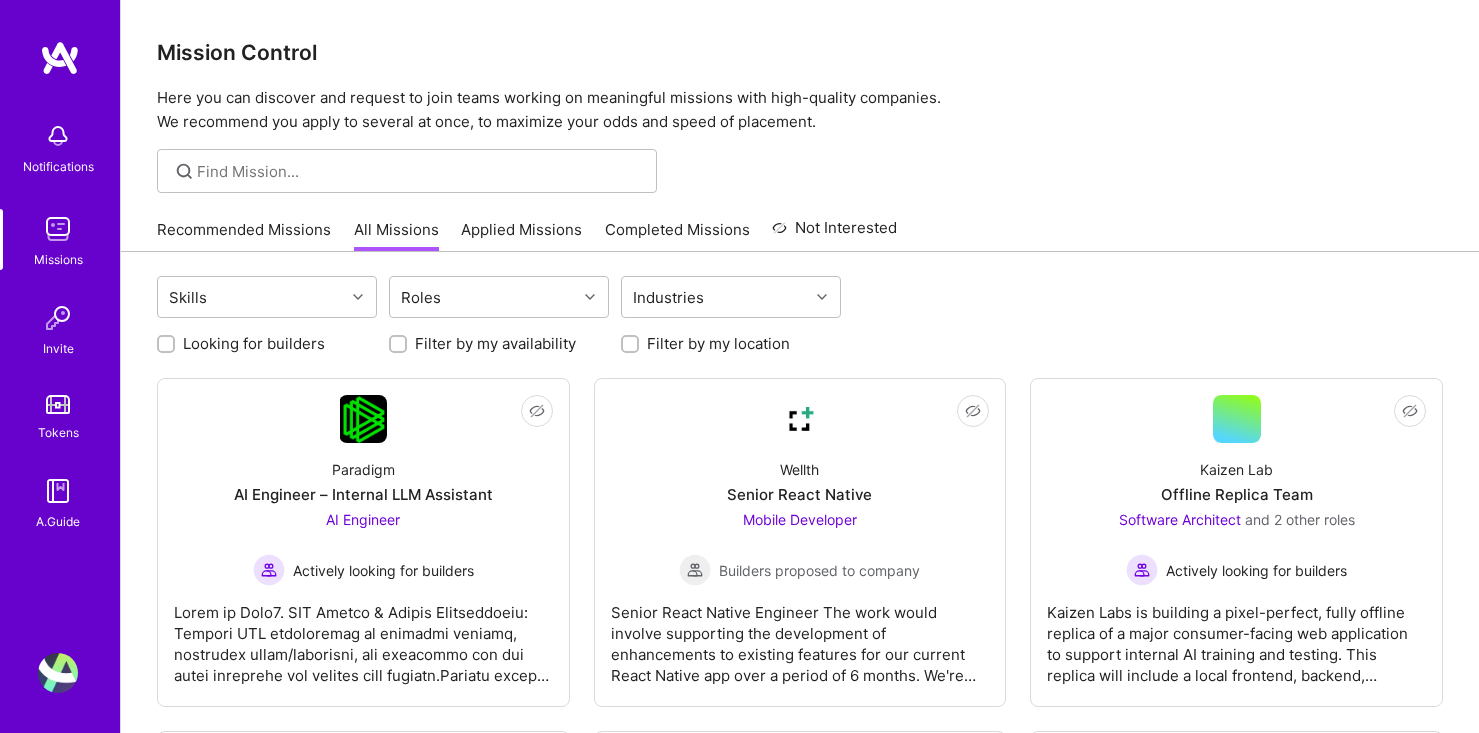 click on "All Missions" at bounding box center (396, 235) 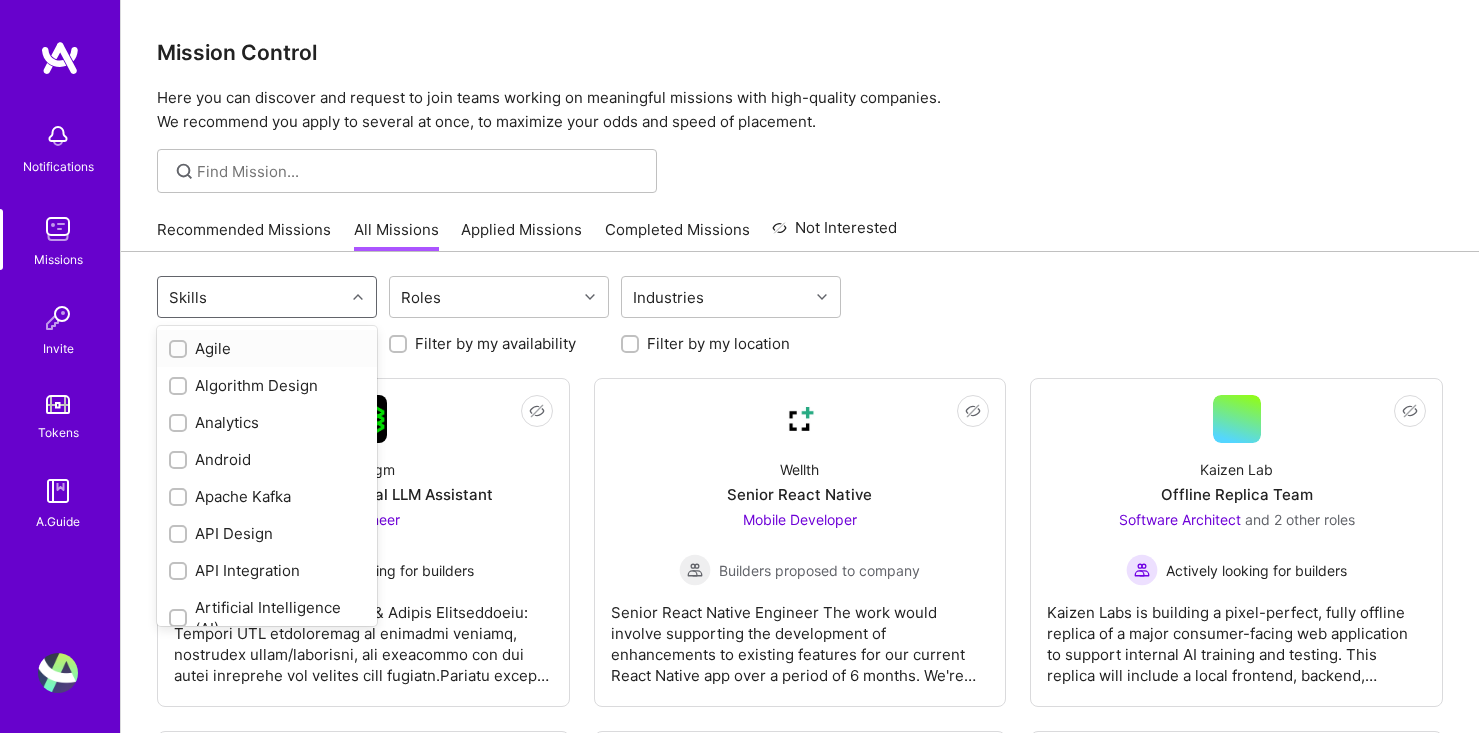 click on "Skills" at bounding box center (251, 297) 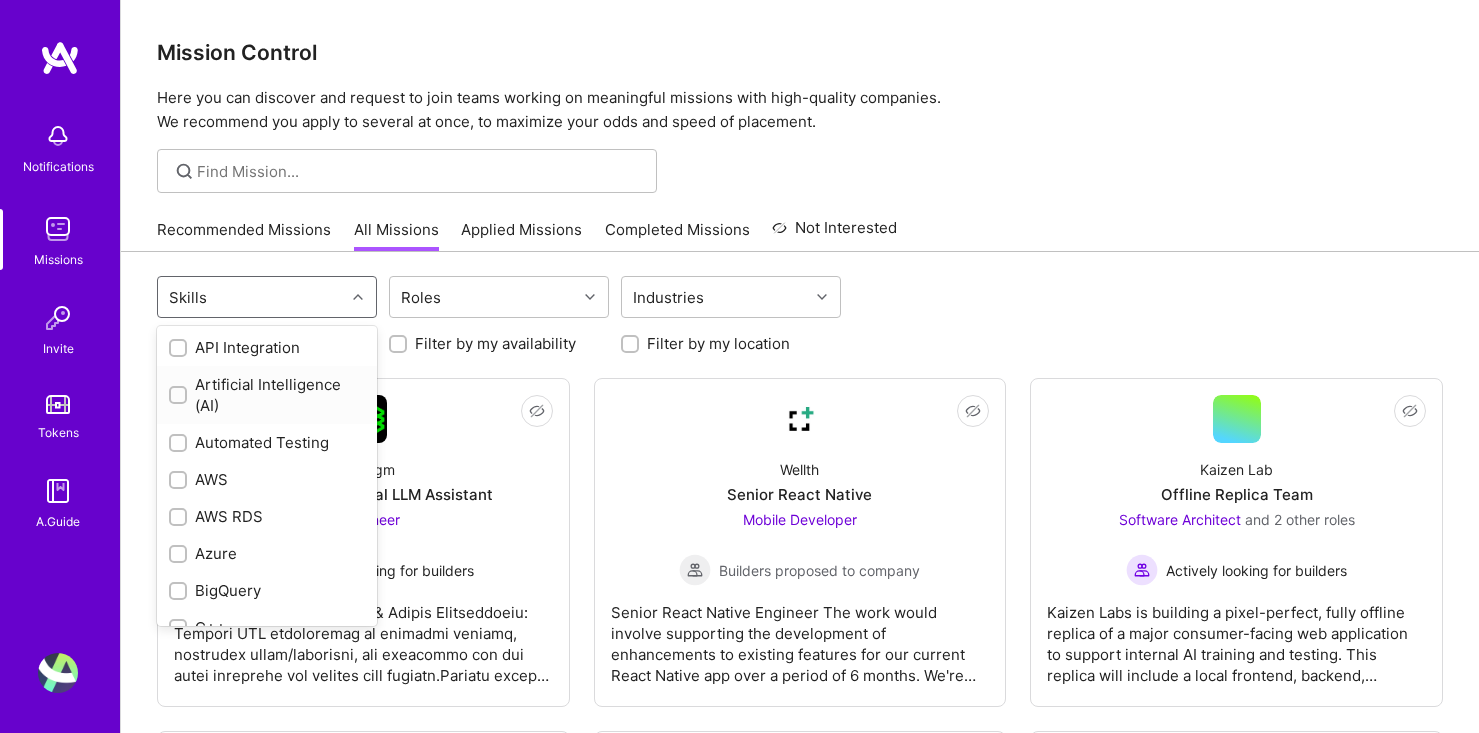 scroll, scrollTop: 225, scrollLeft: 0, axis: vertical 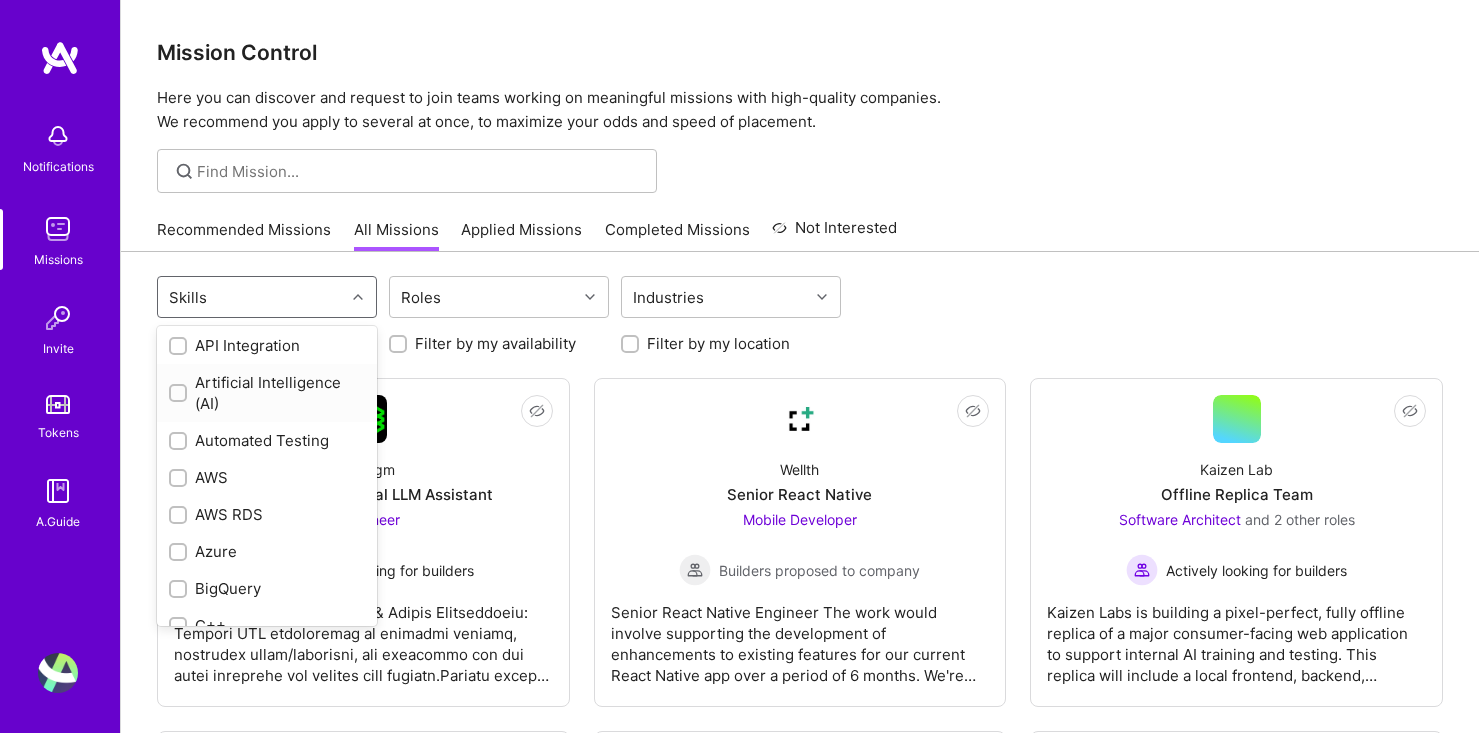 click on "Artificial Intelligence (AI)" at bounding box center [267, 393] 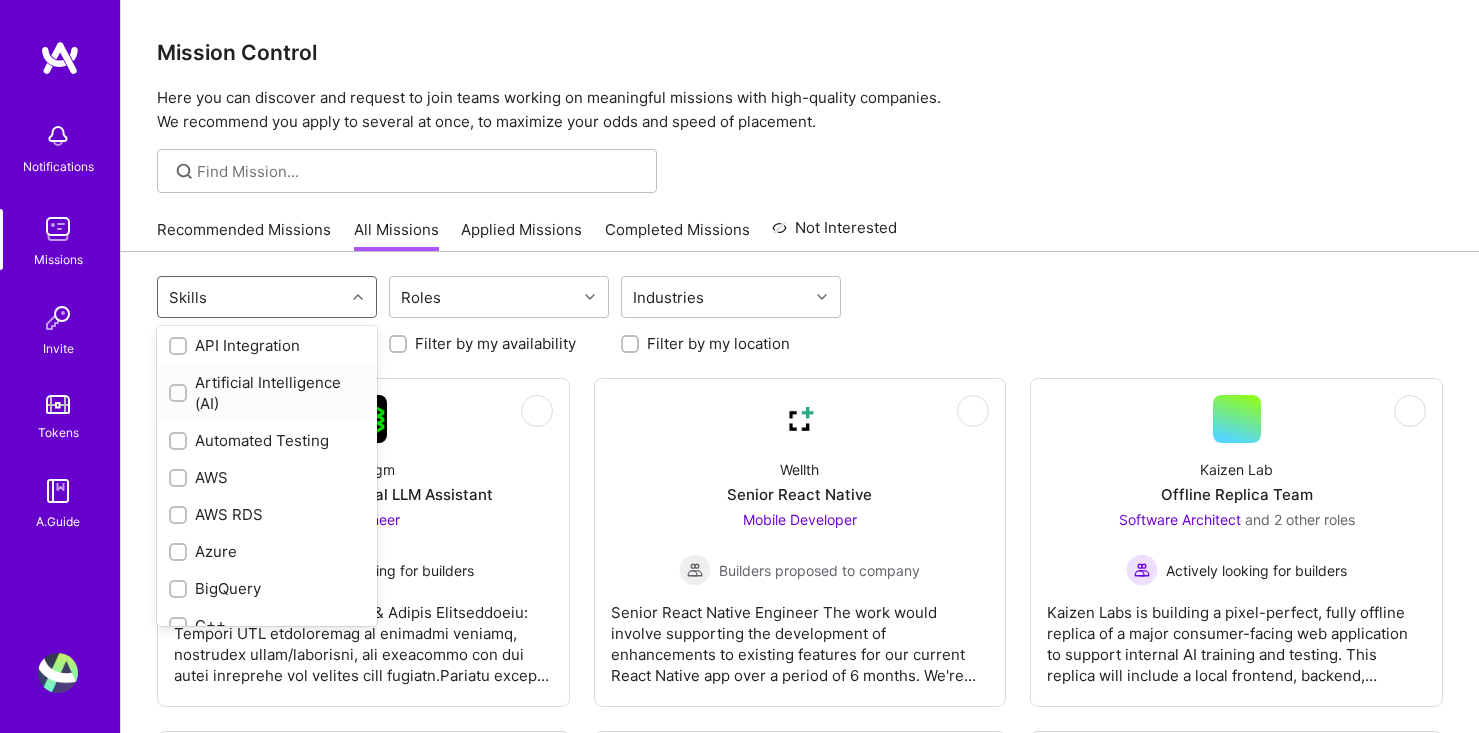 checkbox on "true" 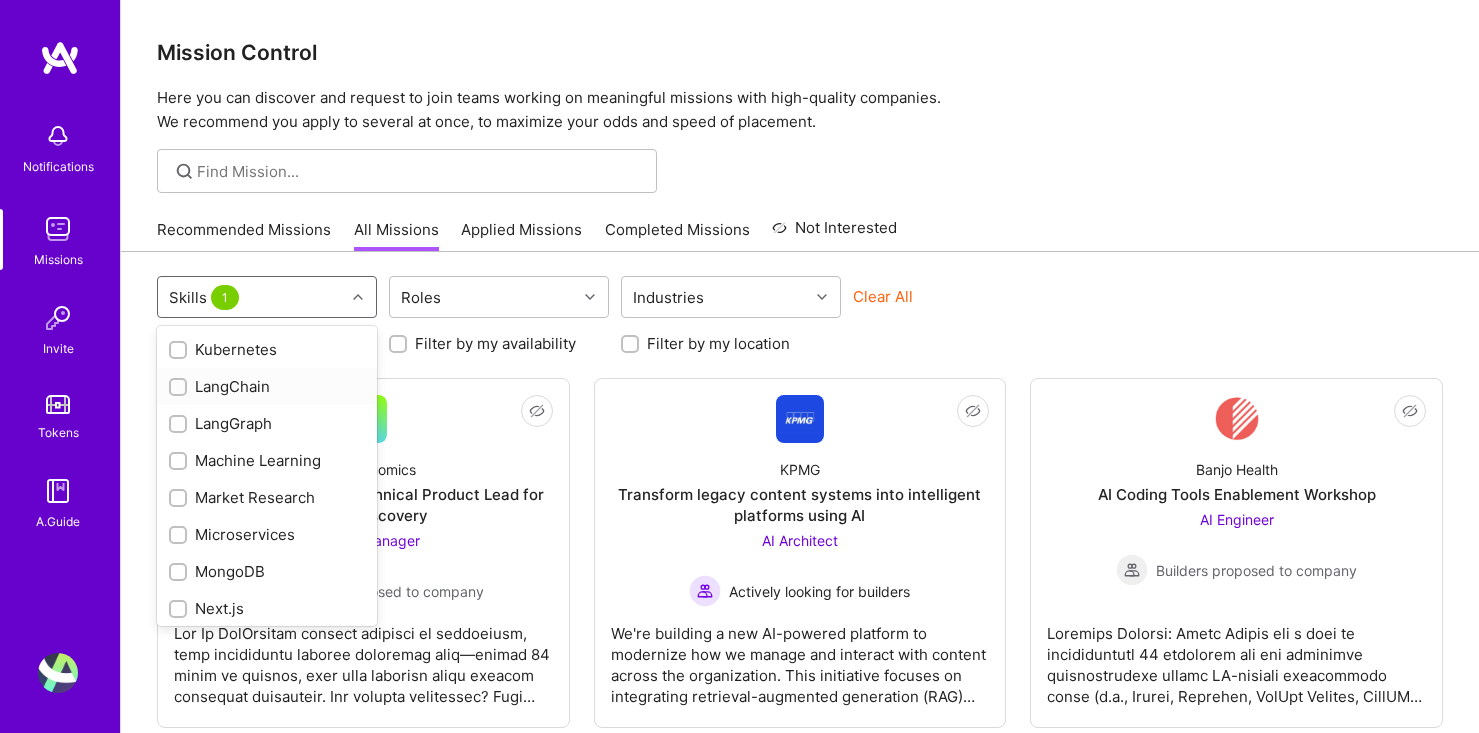 scroll, scrollTop: 1247, scrollLeft: 0, axis: vertical 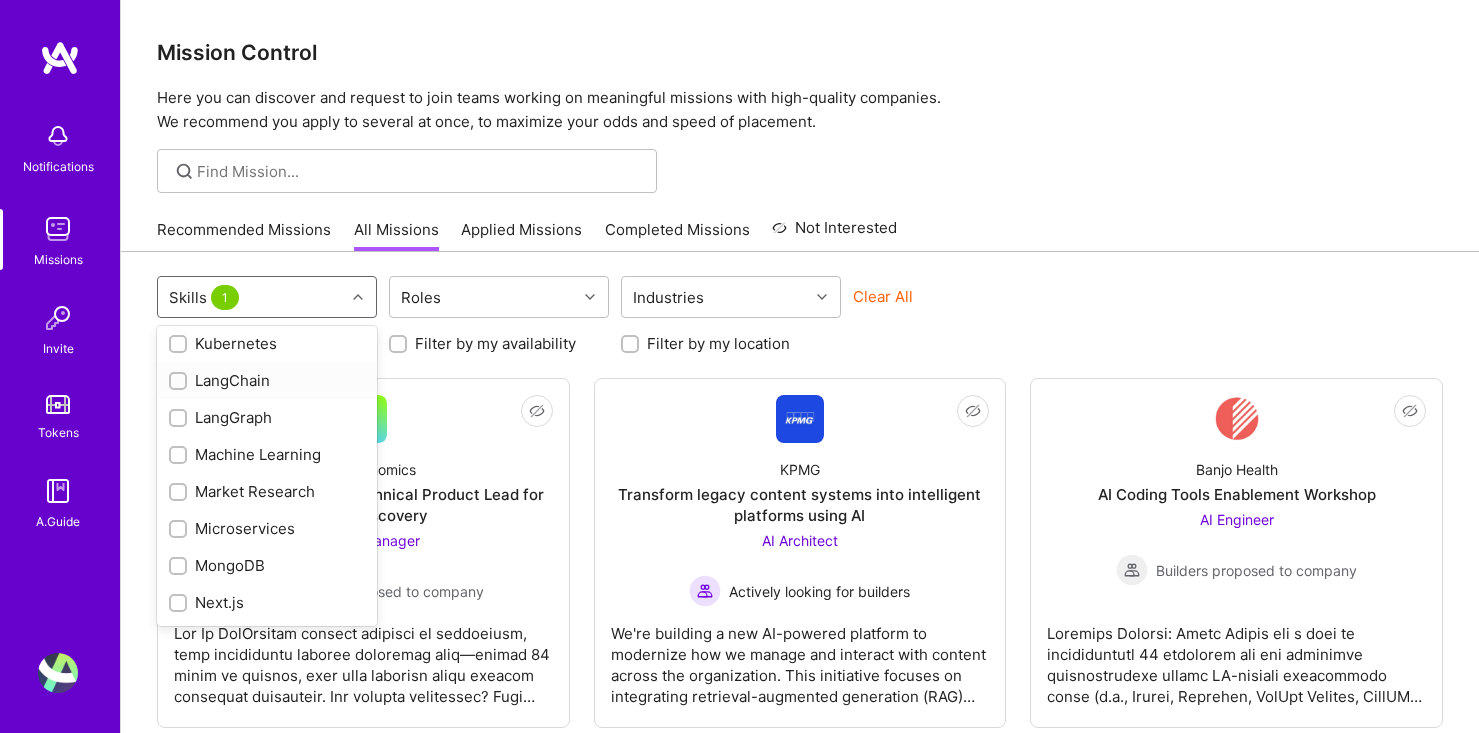 click on "LangChain" at bounding box center [267, 380] 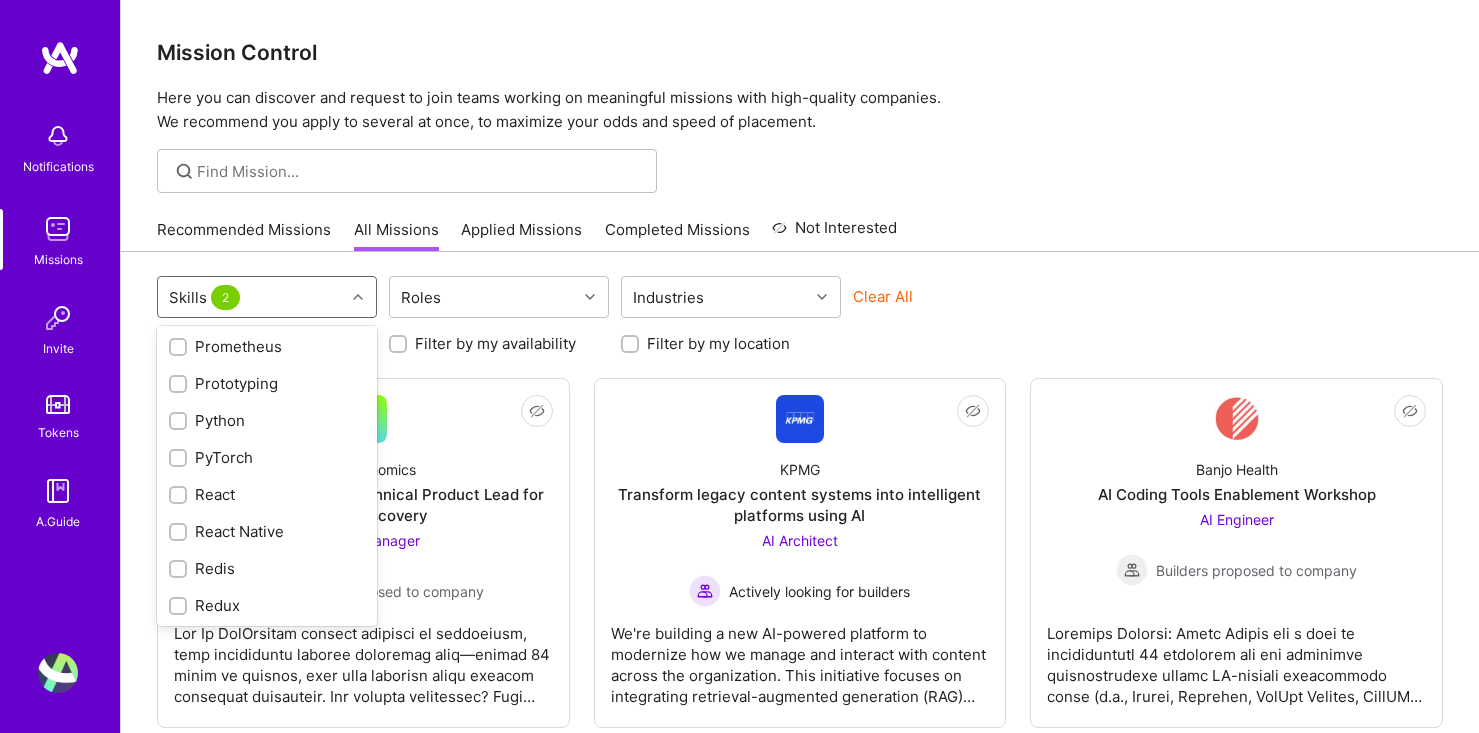 scroll, scrollTop: 1931, scrollLeft: 0, axis: vertical 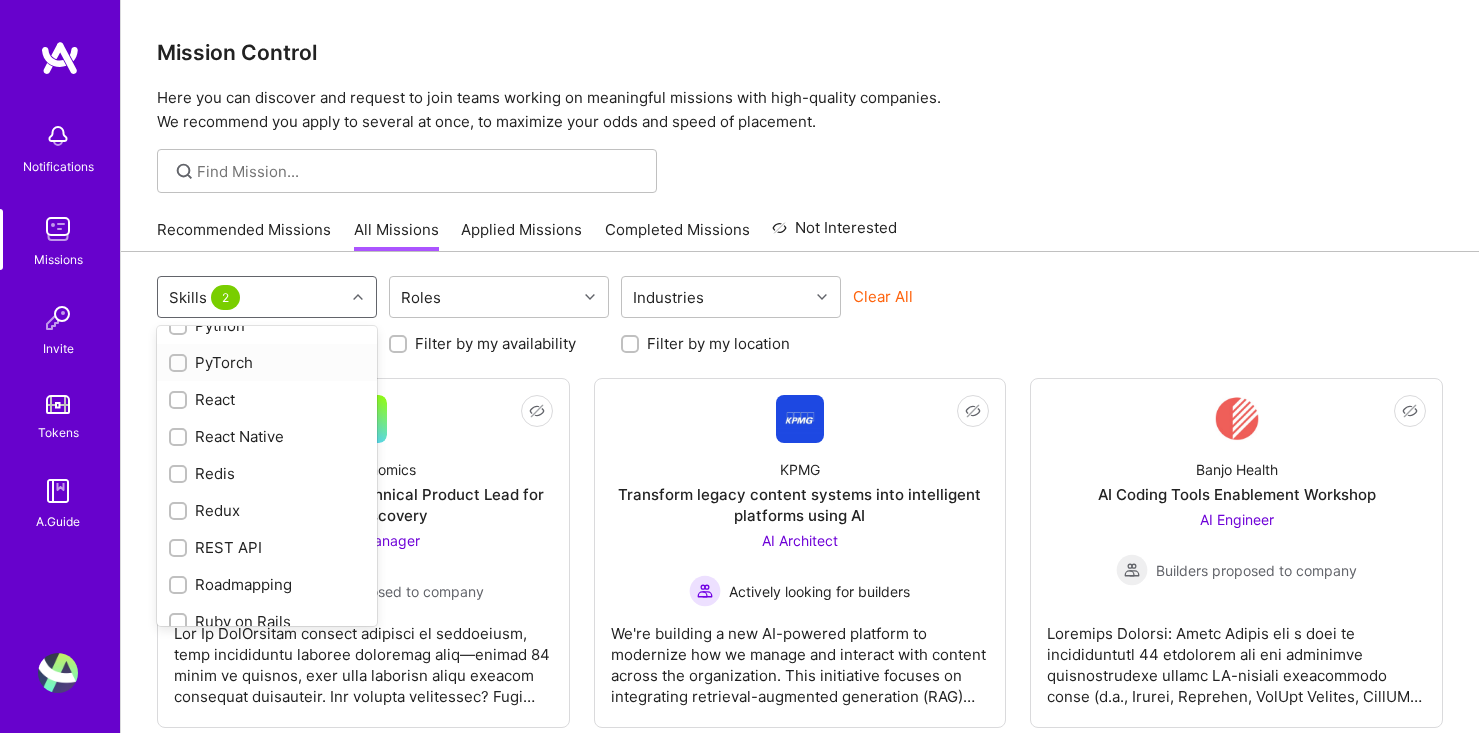 click on "PyTorch" at bounding box center [267, 362] 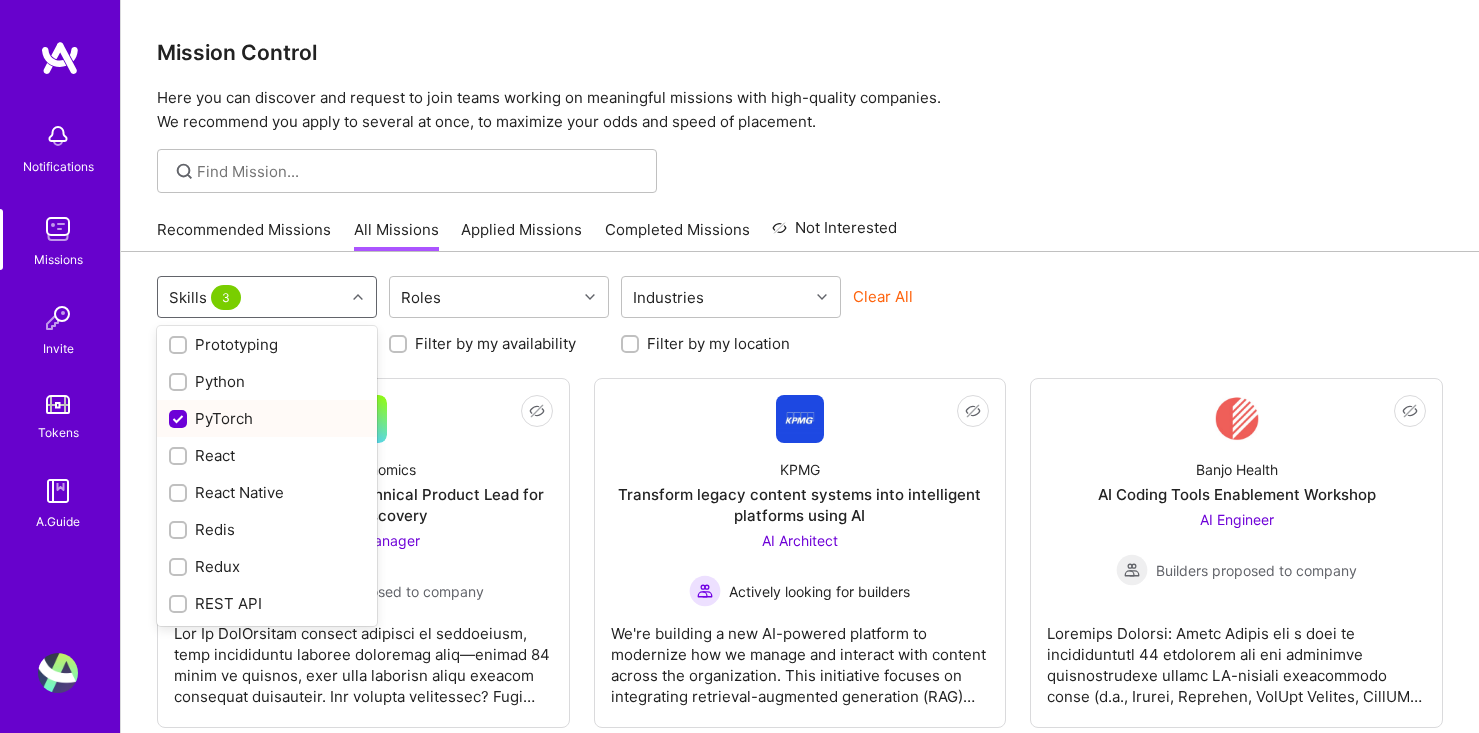 scroll, scrollTop: 1860, scrollLeft: 0, axis: vertical 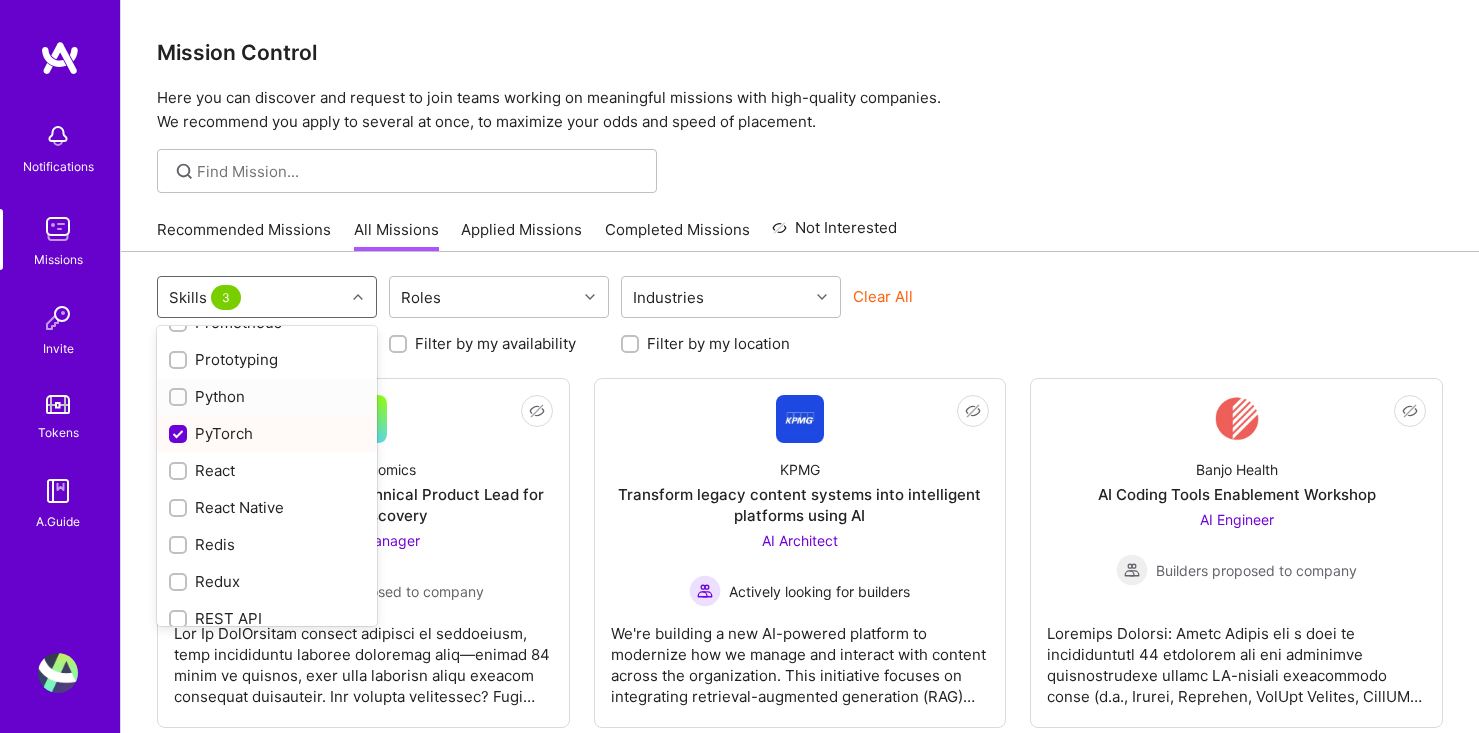 click on "Python" at bounding box center (267, 396) 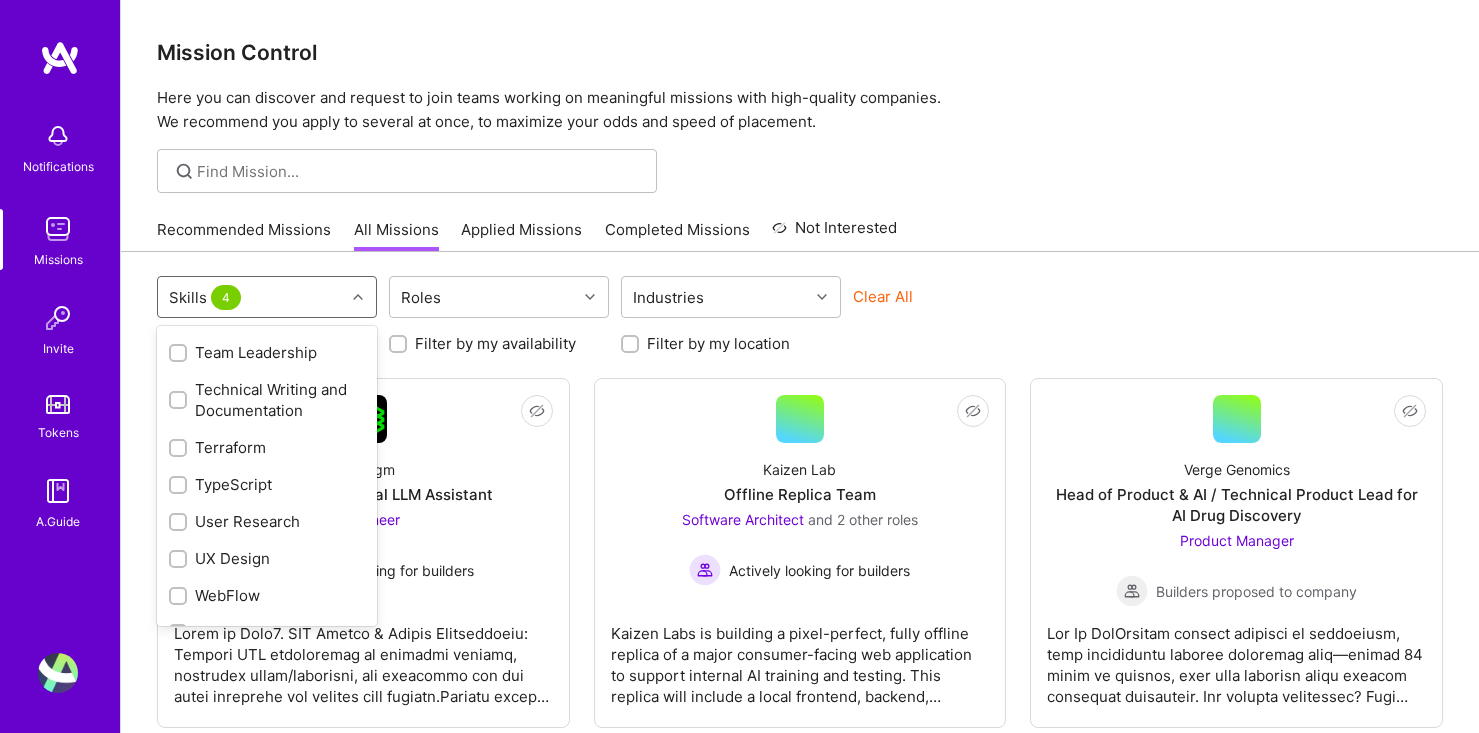scroll, scrollTop: 2620, scrollLeft: 0, axis: vertical 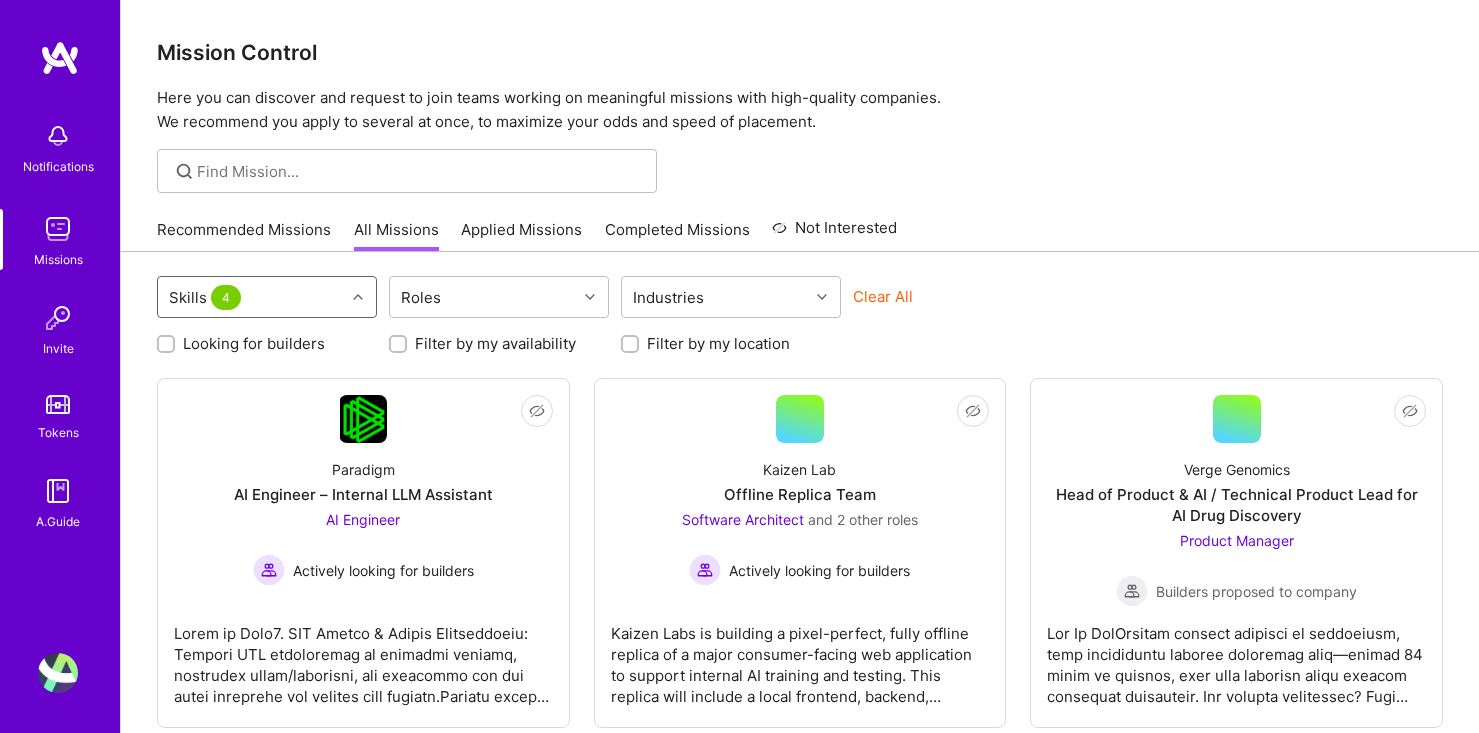 click on "Skills 4" at bounding box center [251, 297] 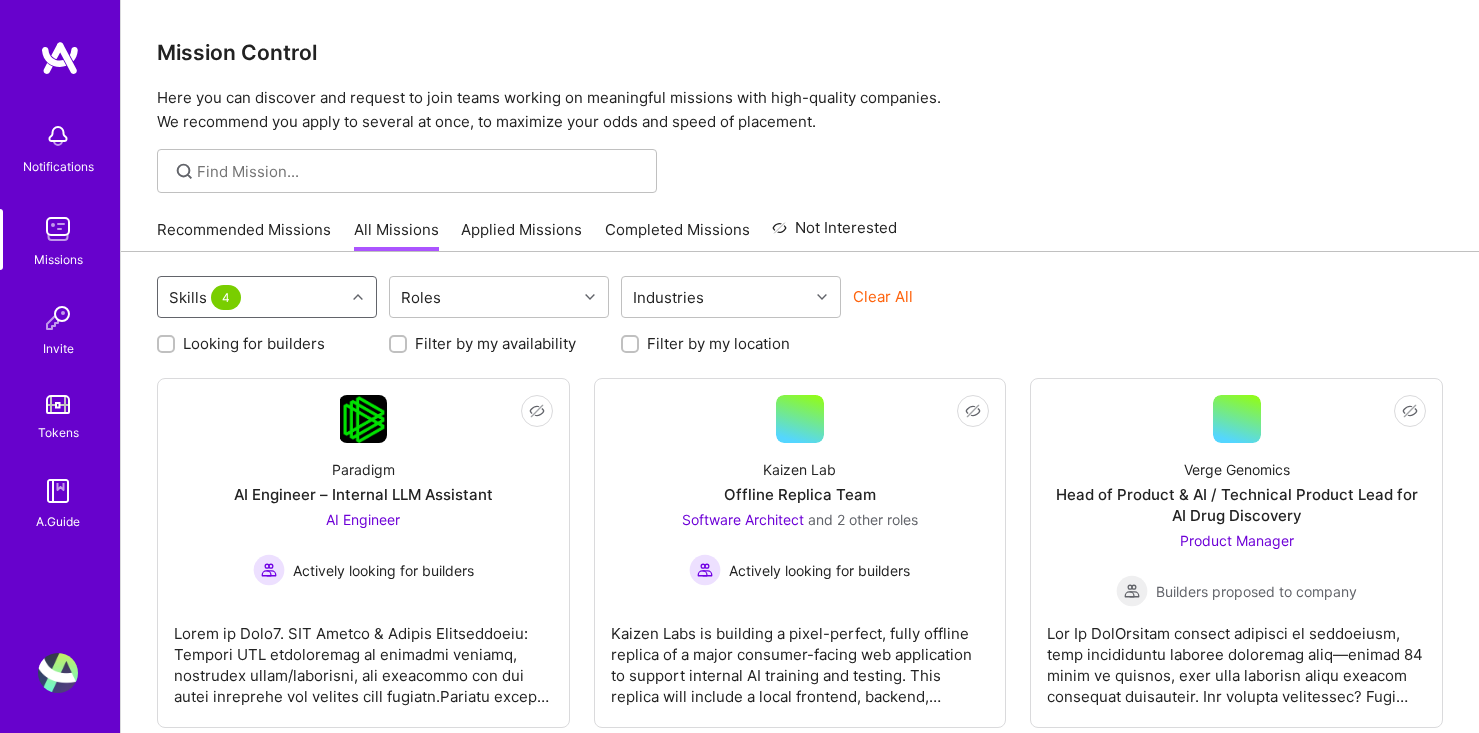 click on "Skills 4" at bounding box center [251, 297] 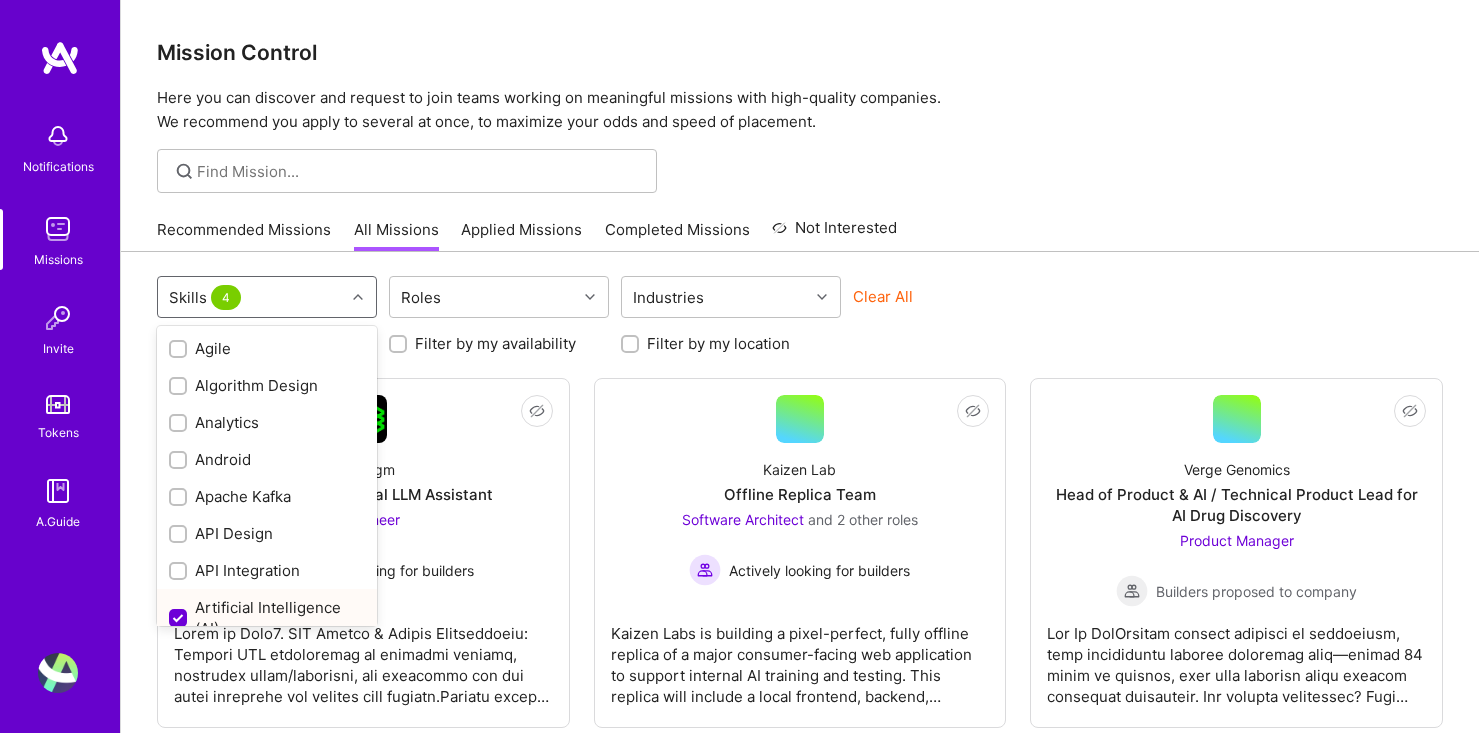 click on "Artificial Intelligence (AI)" at bounding box center (267, 618) 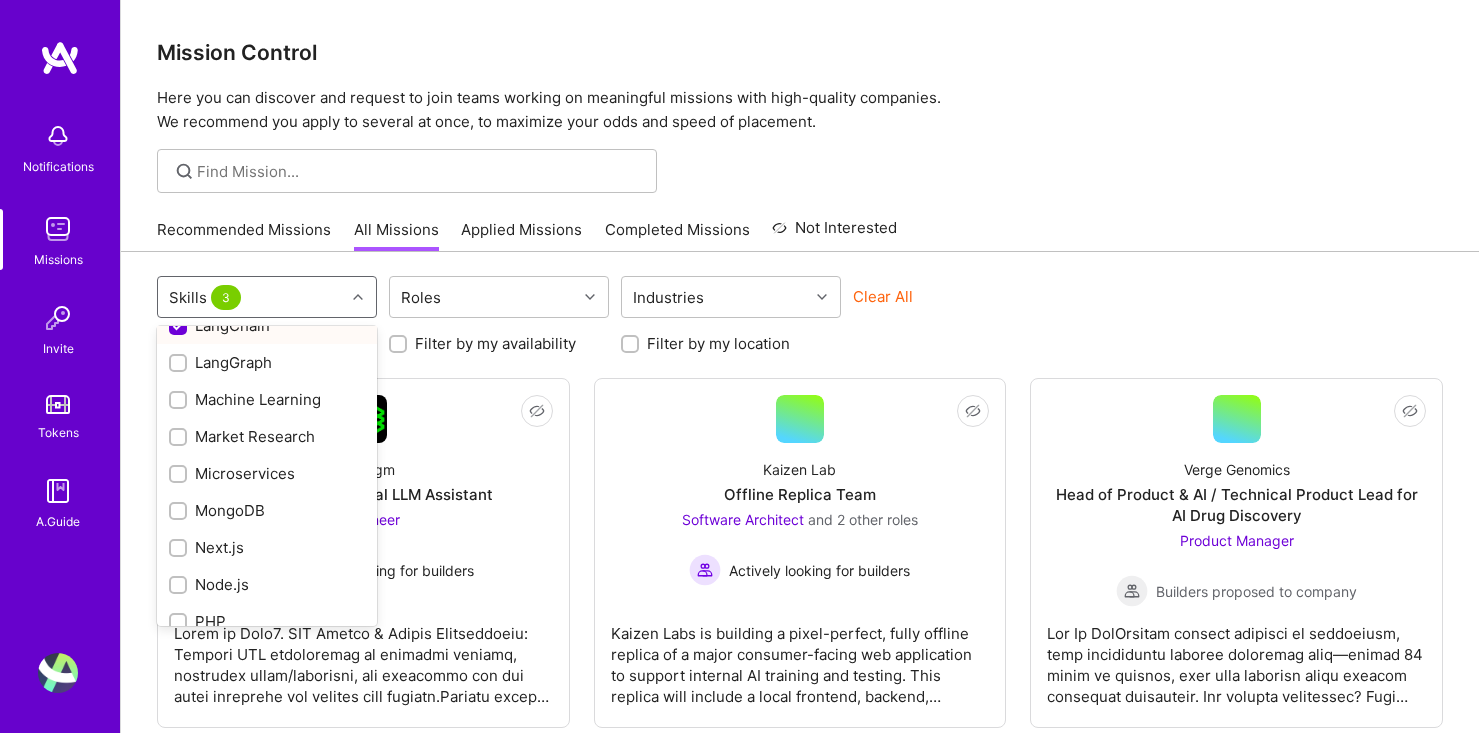 scroll, scrollTop: 1142, scrollLeft: 0, axis: vertical 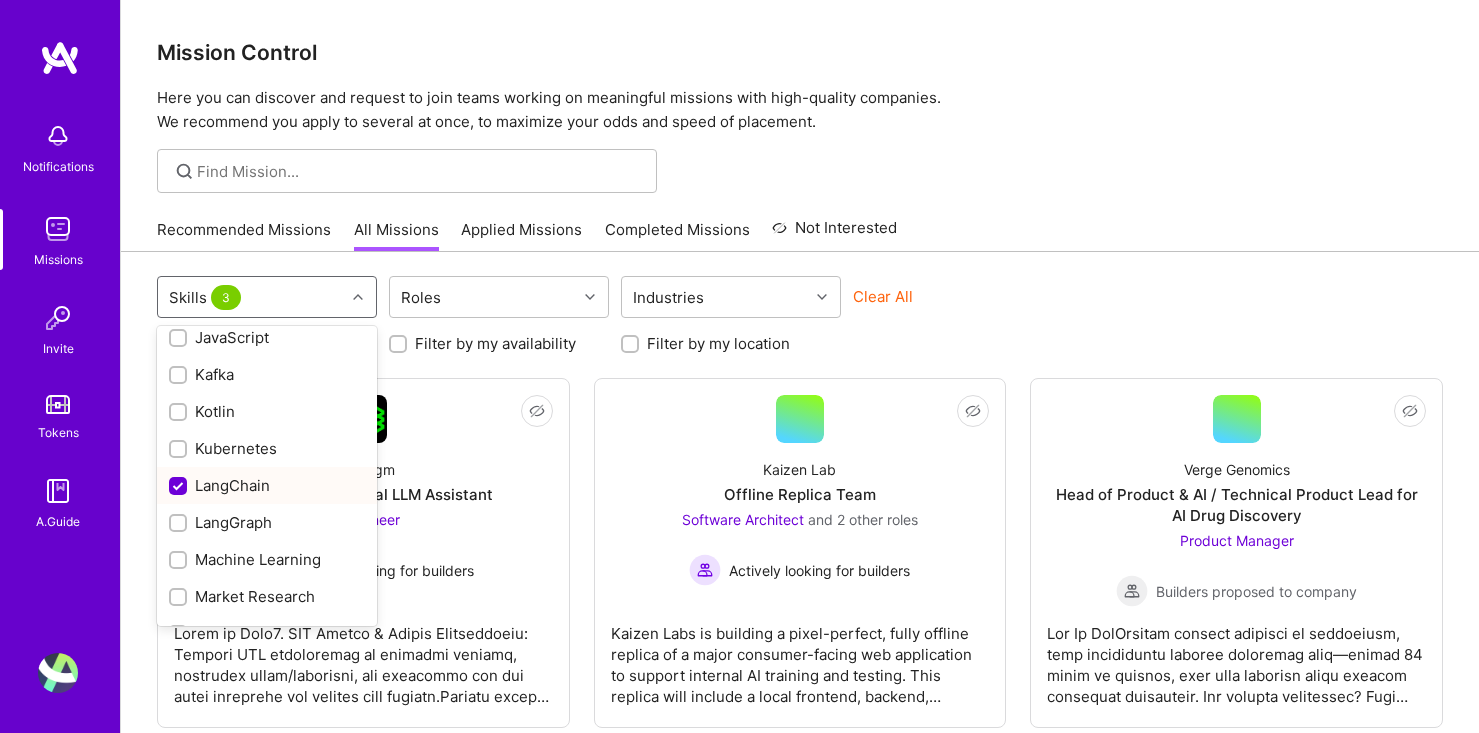 click on "LangChain" at bounding box center (267, 485) 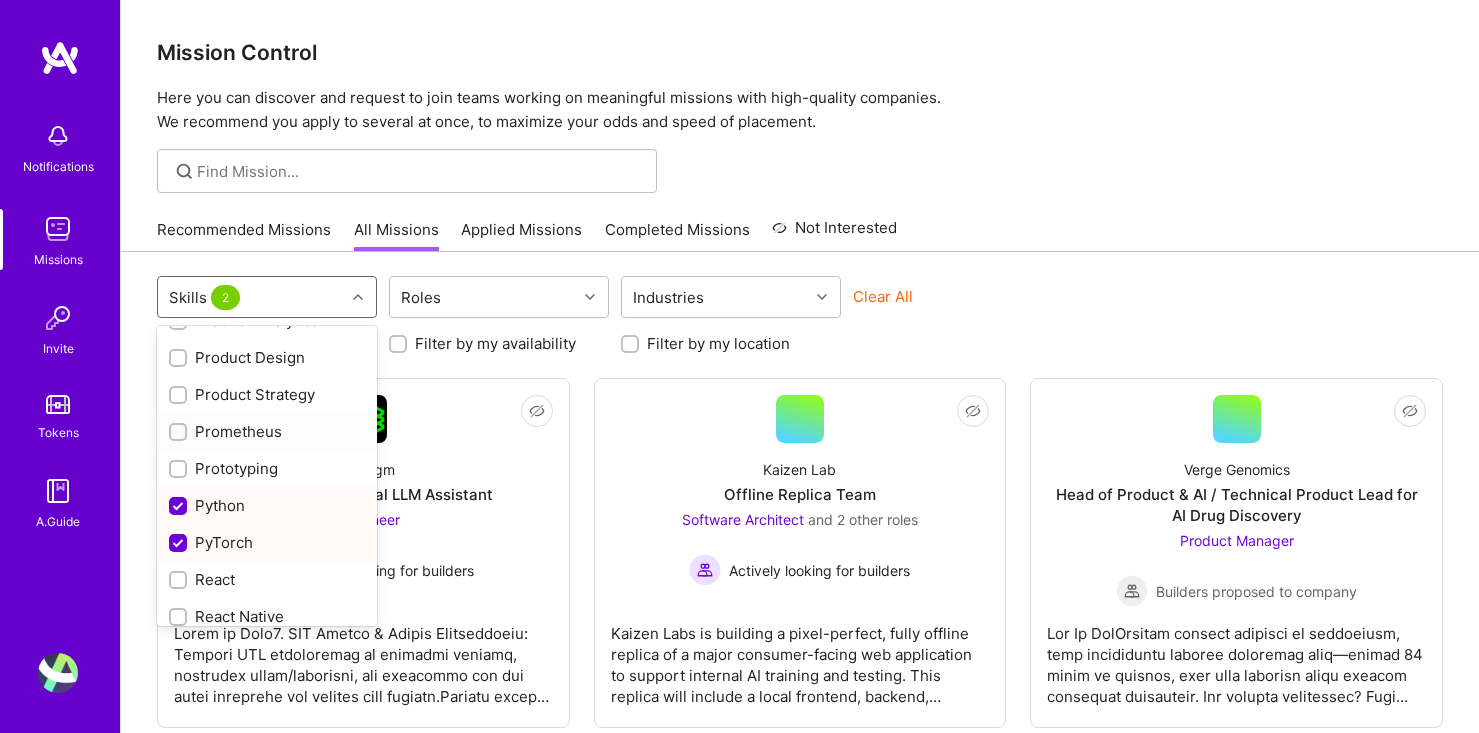 scroll, scrollTop: 1689, scrollLeft: 0, axis: vertical 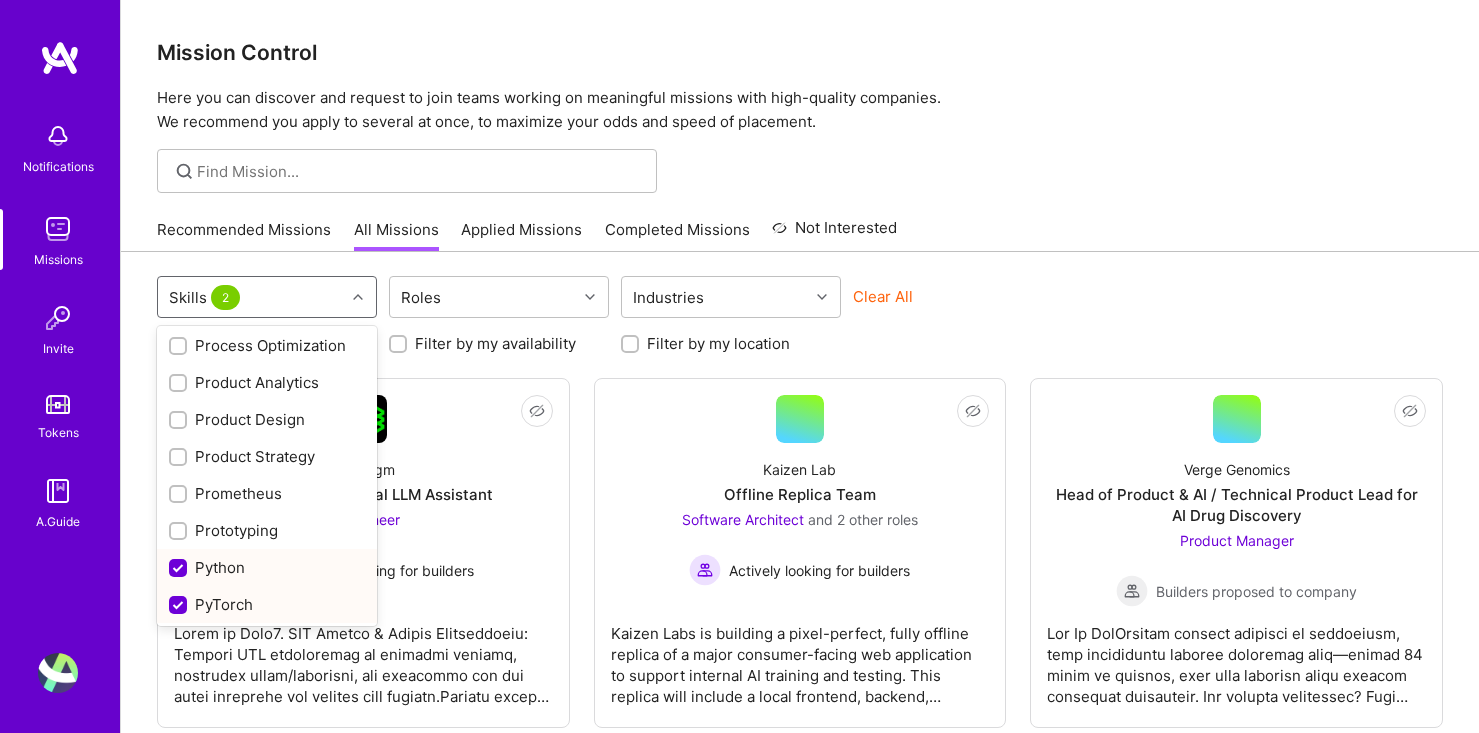 click on "Python" at bounding box center (267, 567) 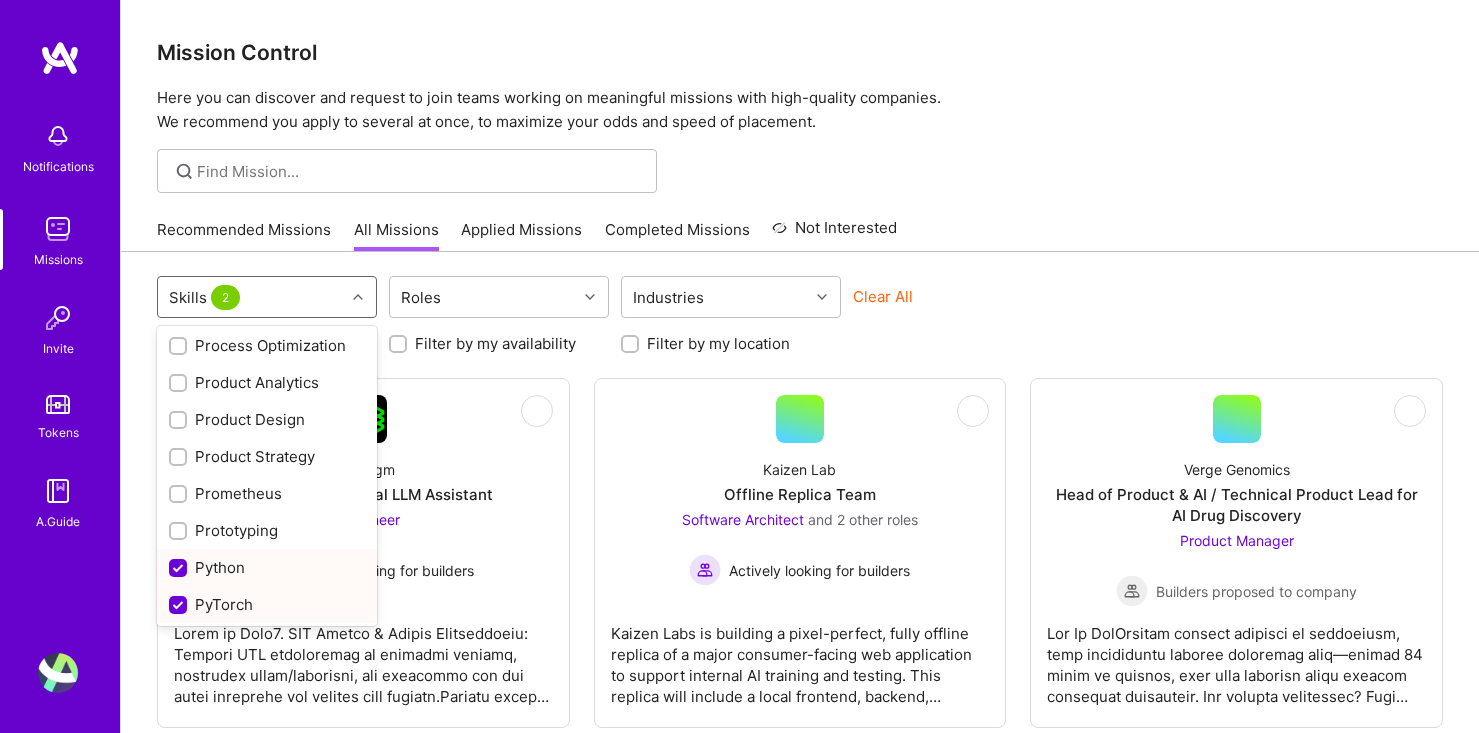 checkbox on "false" 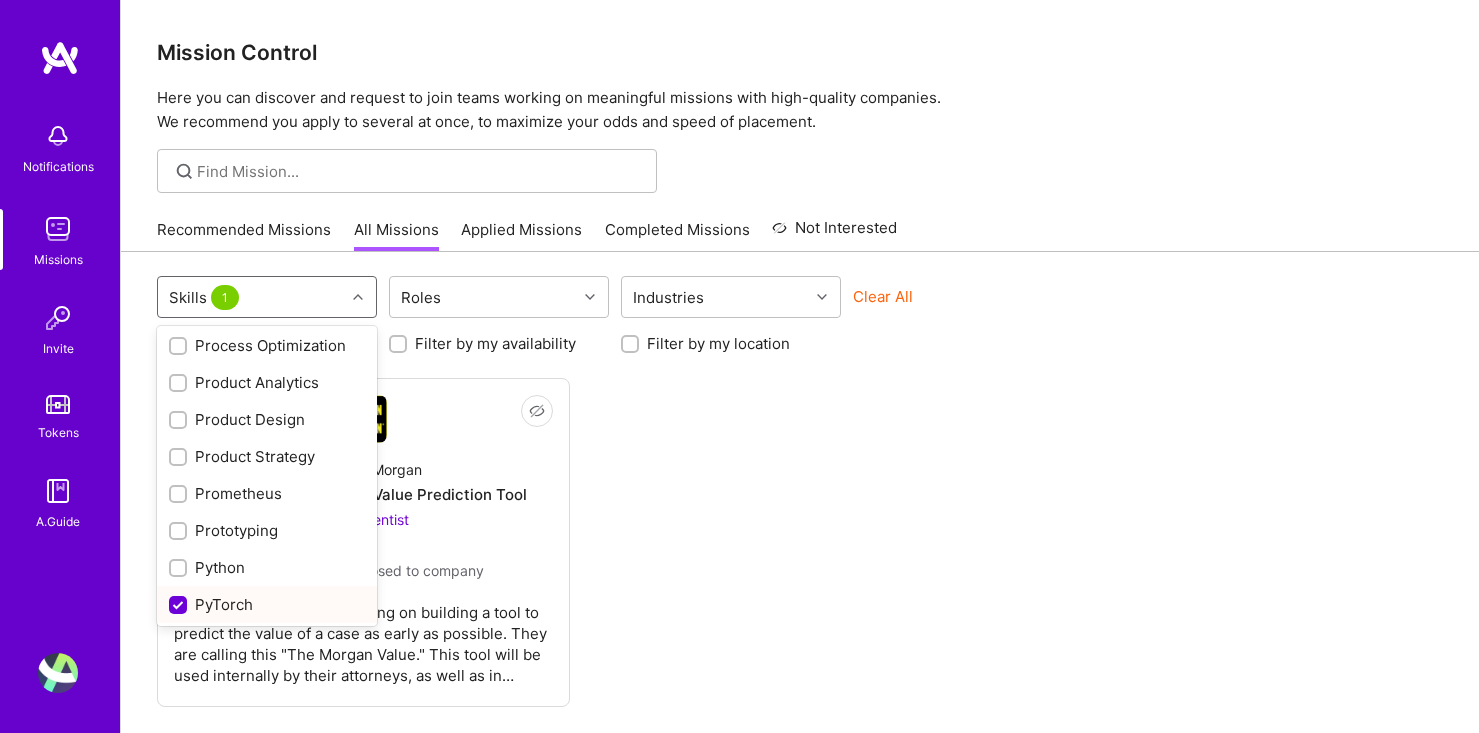 click on "PyTorch" at bounding box center (267, 604) 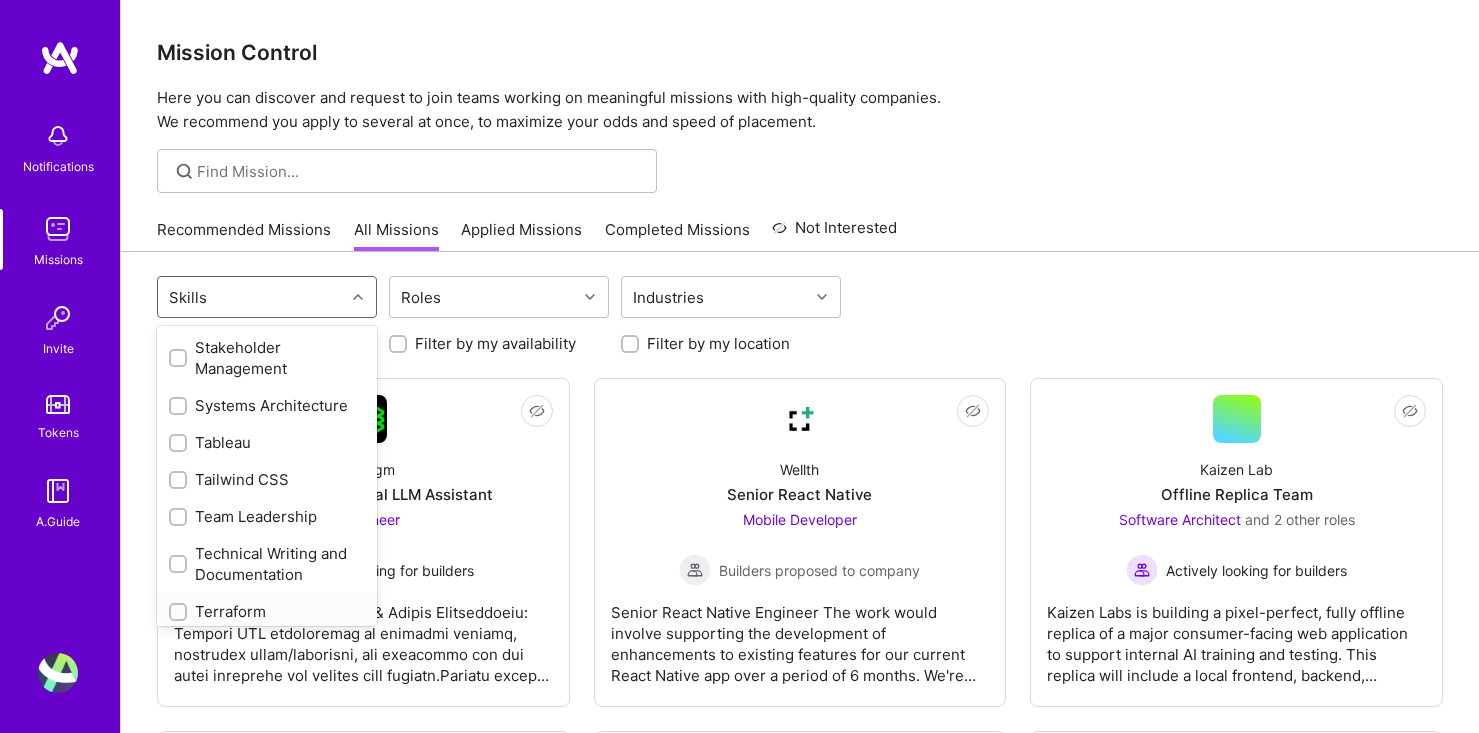 scroll, scrollTop: 2620, scrollLeft: 0, axis: vertical 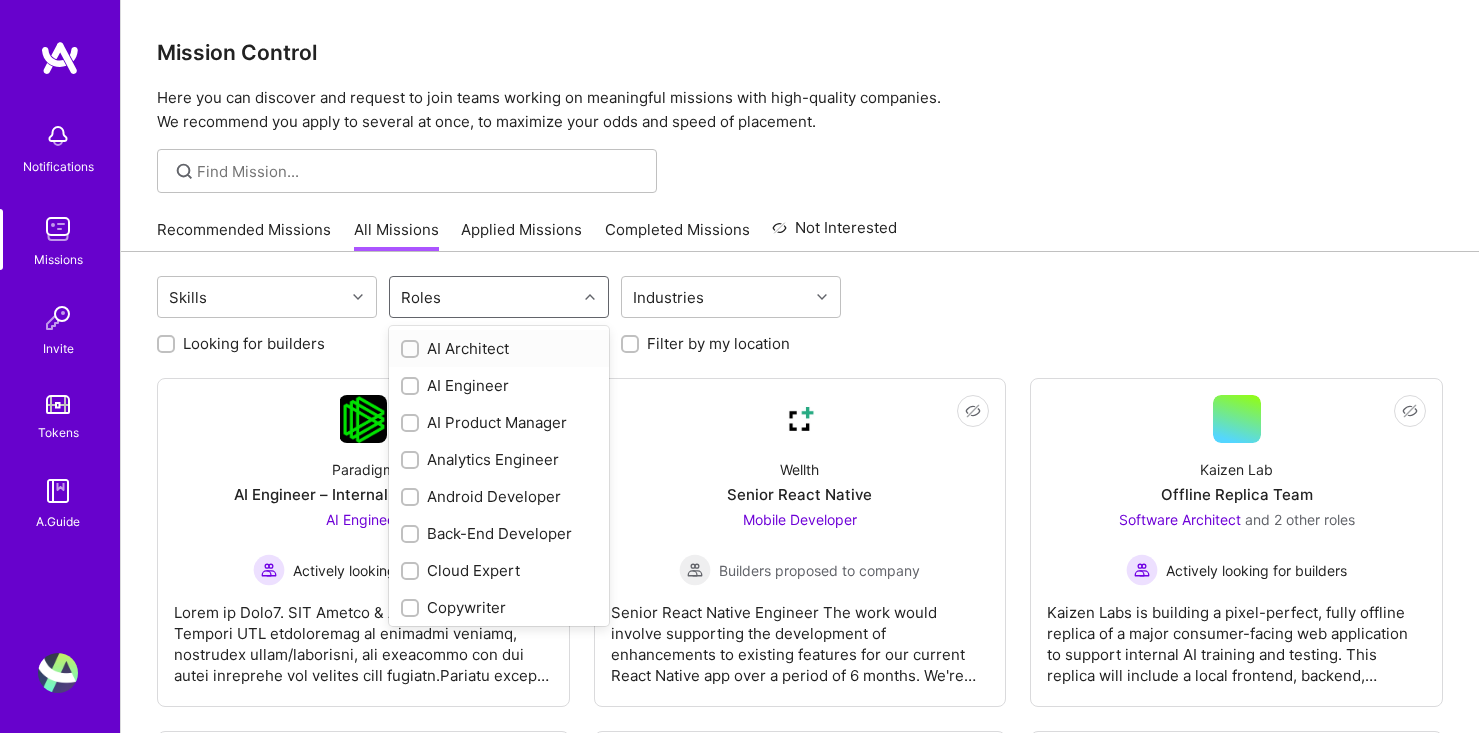 click on "Roles" at bounding box center (483, 297) 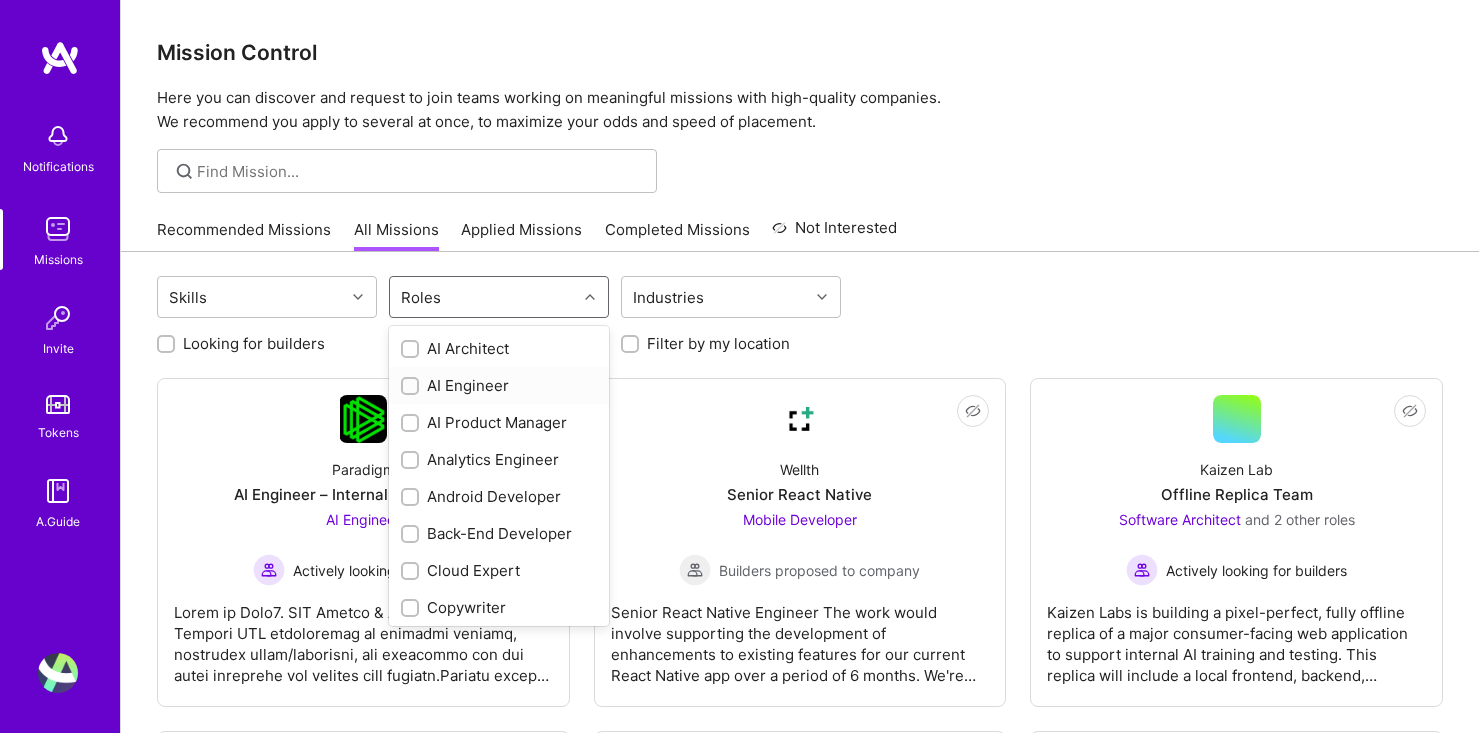 click on "AI Engineer" at bounding box center (499, 385) 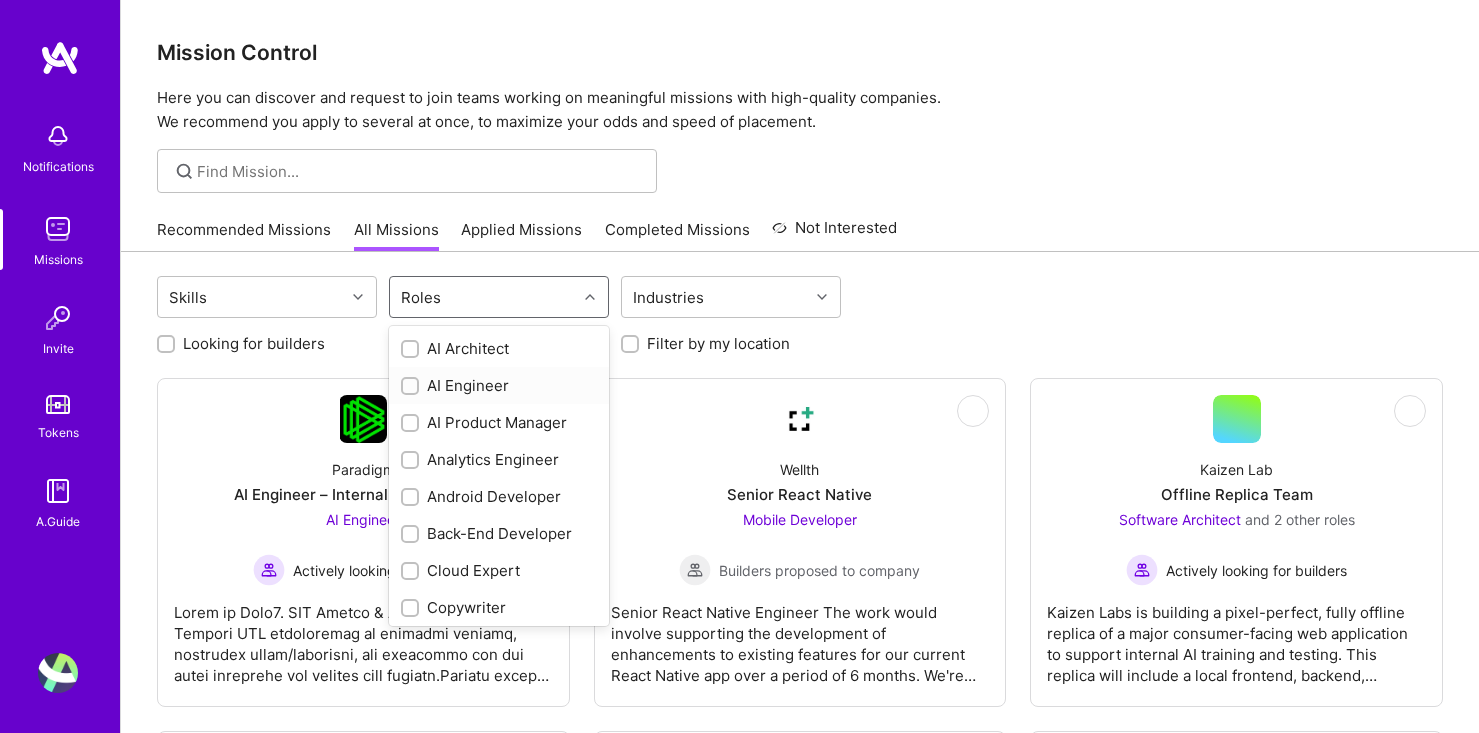 checkbox on "true" 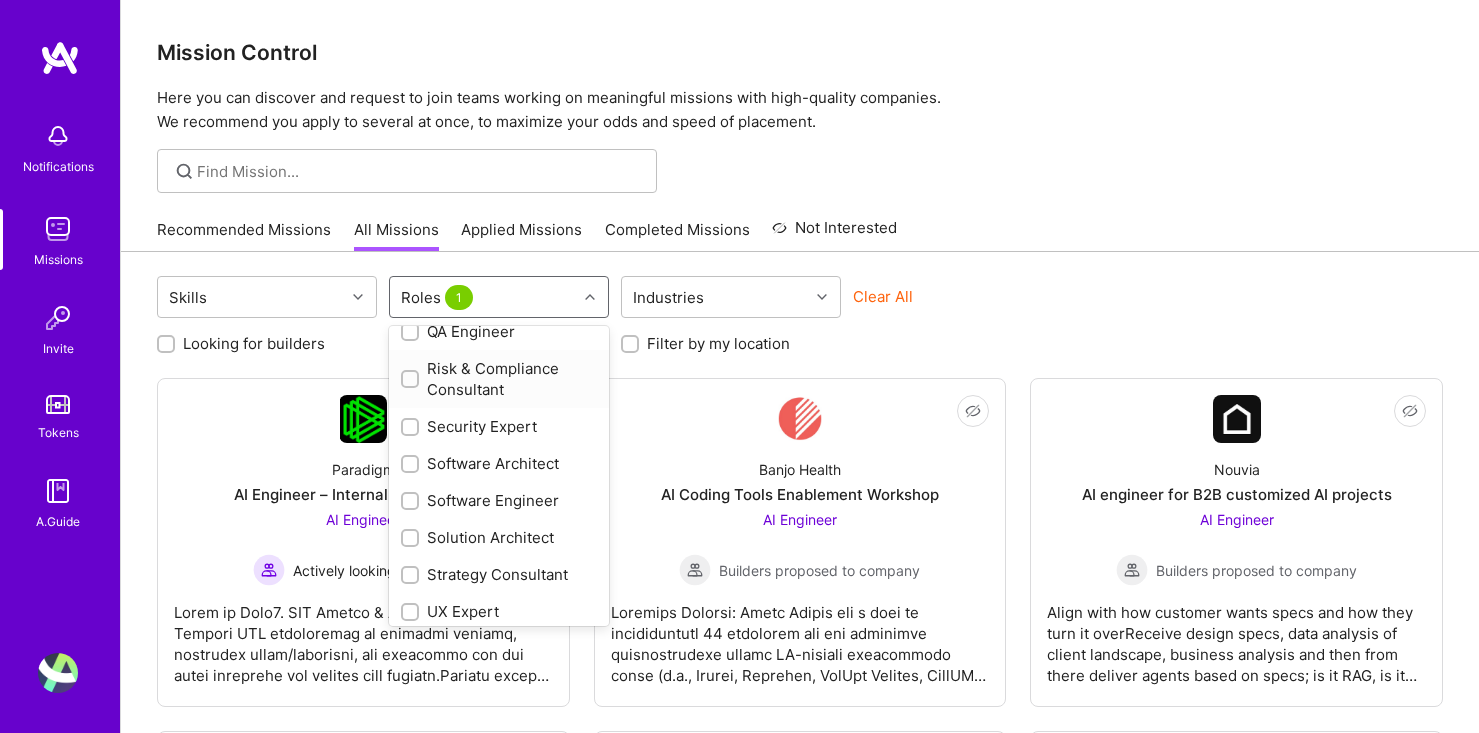 scroll, scrollTop: 1140, scrollLeft: 0, axis: vertical 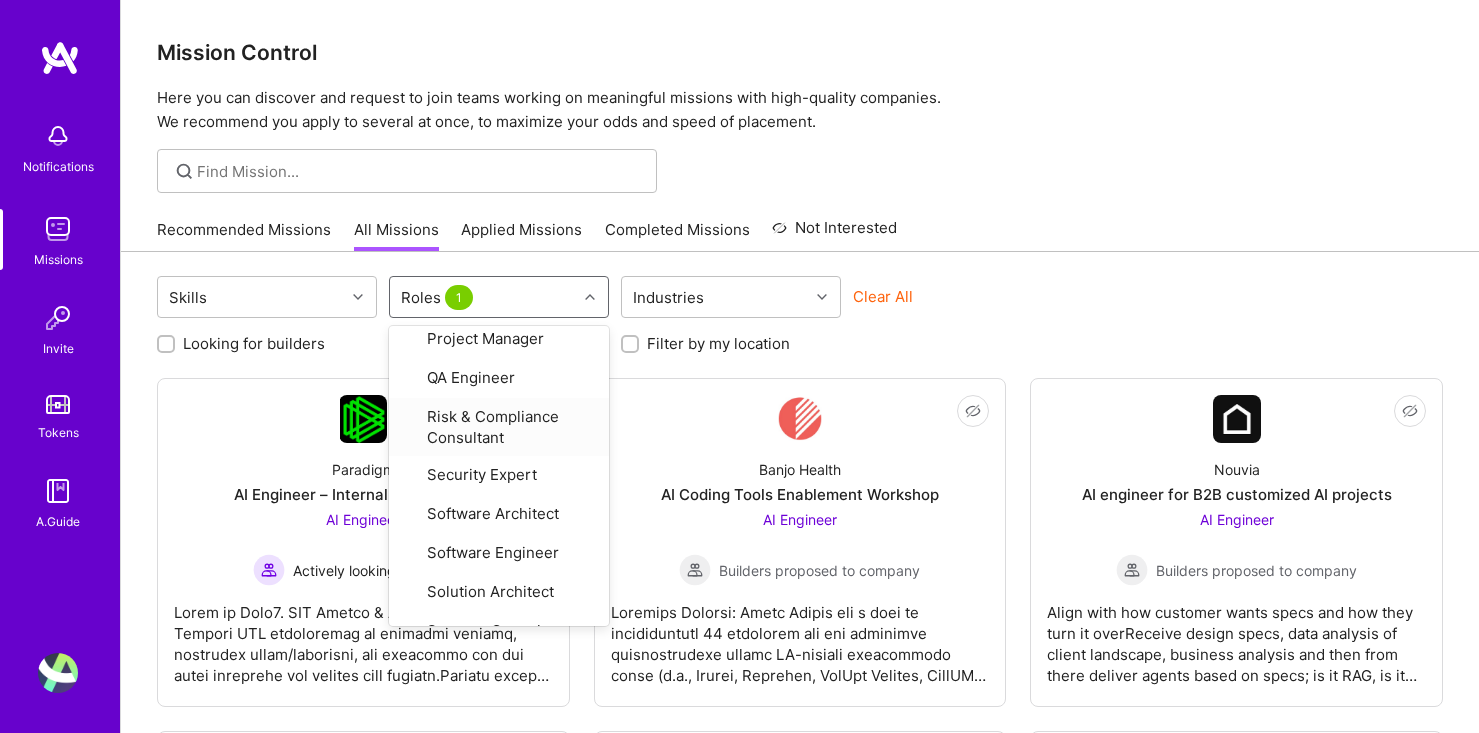 click on "Skills option AI Engineer, selected. option Risk & Compliance Consultant focused, 31 of 37. 37 results available. Use Up and Down to choose options, press Enter to select the currently focused option, press Escape to exit the menu, press Tab to select the option and exit the menu. Roles 1 AI Architect AI Engineer AI Product Manager Analytics Engineer Android Developer Back-End Developer Cloud Expert Copywriter Data Architect Data Engineer Data Scientist DevOps Engineer Engineering Manager Financial Advisory Consultant Front-End Developer Full-Stack Developer Graphics Designer Growth Marketer iOS Developer Marketing Strategist ML Engineer MLOps Mobile Developer Product Designer Product Manager Product Marketing Manager Product Owner Program Manager Project Manager QA Engineer Risk & Compliance Consultant Security Expert Software Architect Software Engineer Solution Architect Strategy Consultant UX Expert Industries Clear All Looking for builders Filter by my availability Filter by my location Not Interested" at bounding box center [800, 1033] 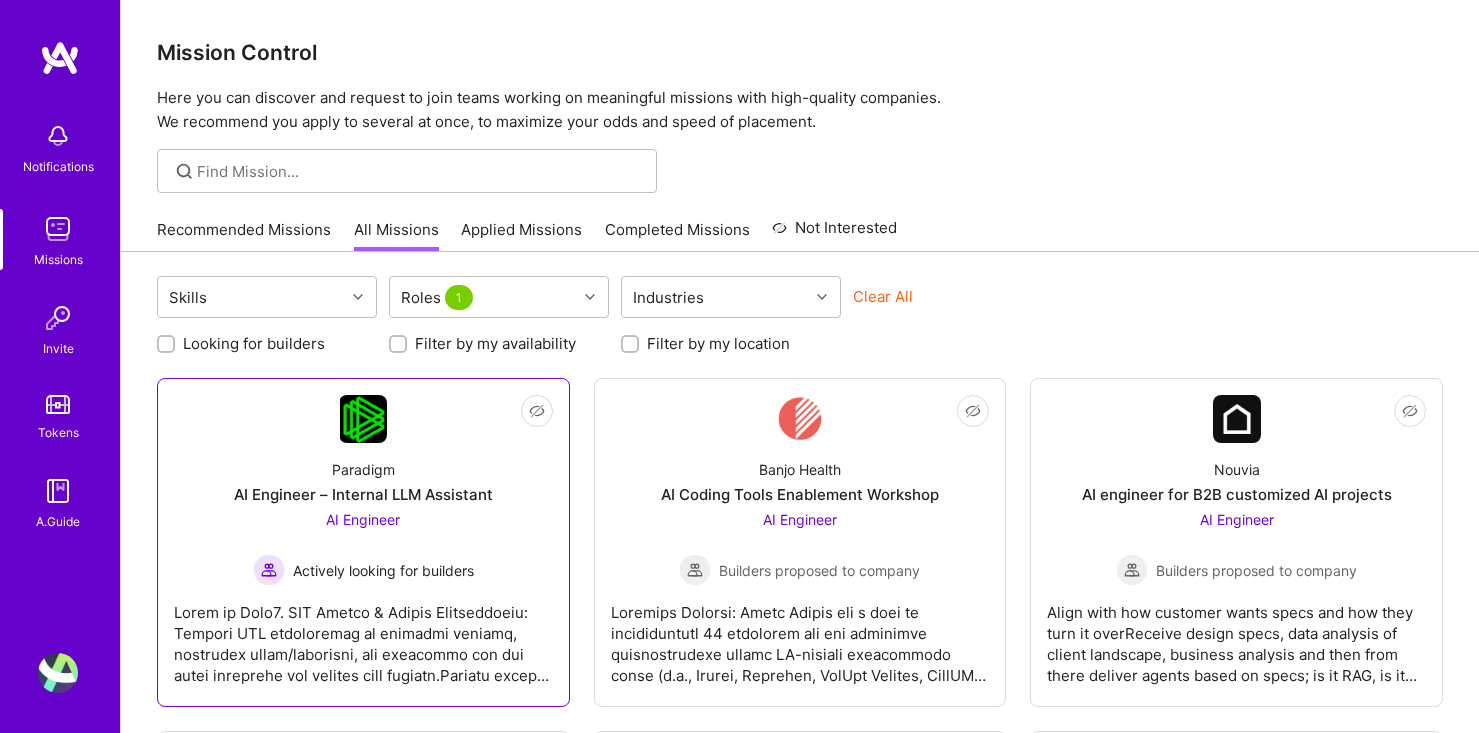click on "AI Engineer – Internal LLM Assistant" at bounding box center [363, 494] 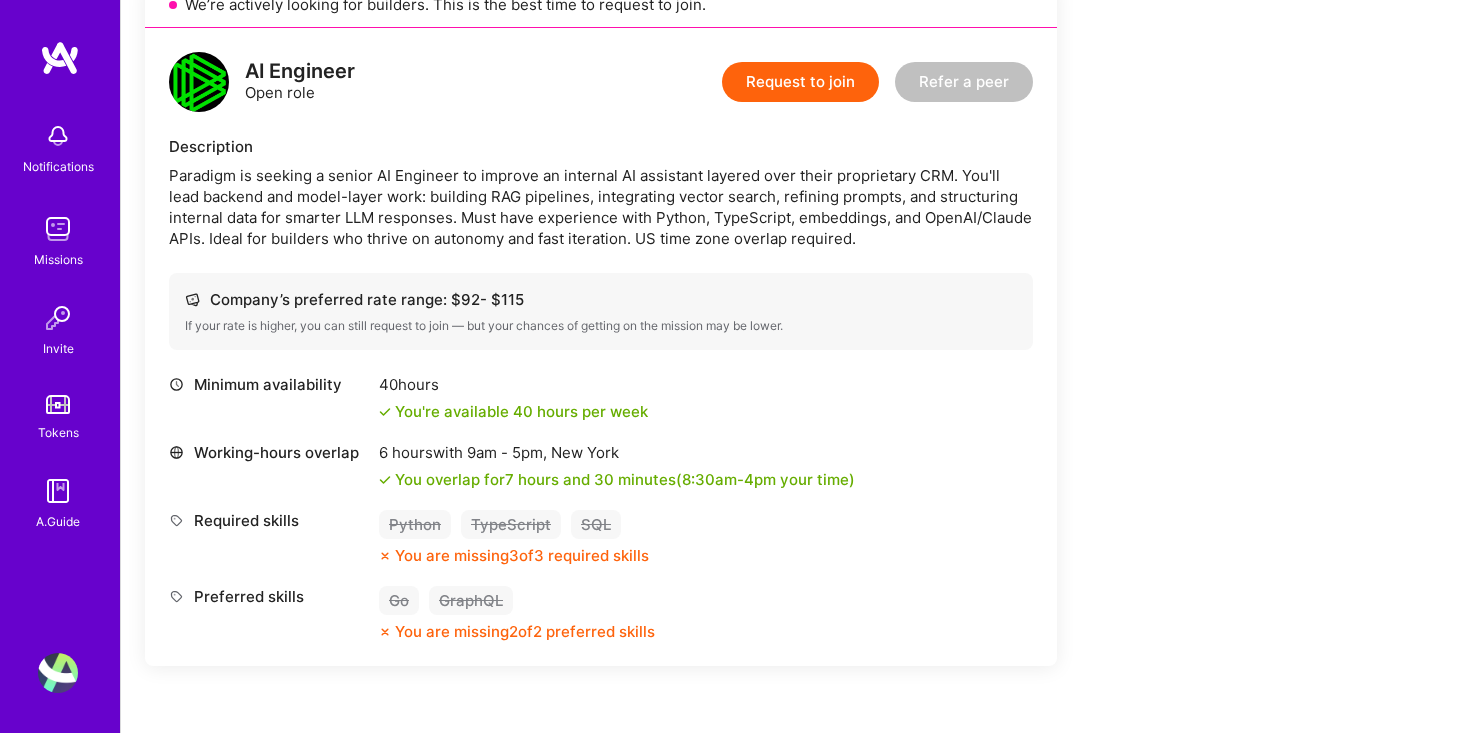 scroll, scrollTop: 487, scrollLeft: 0, axis: vertical 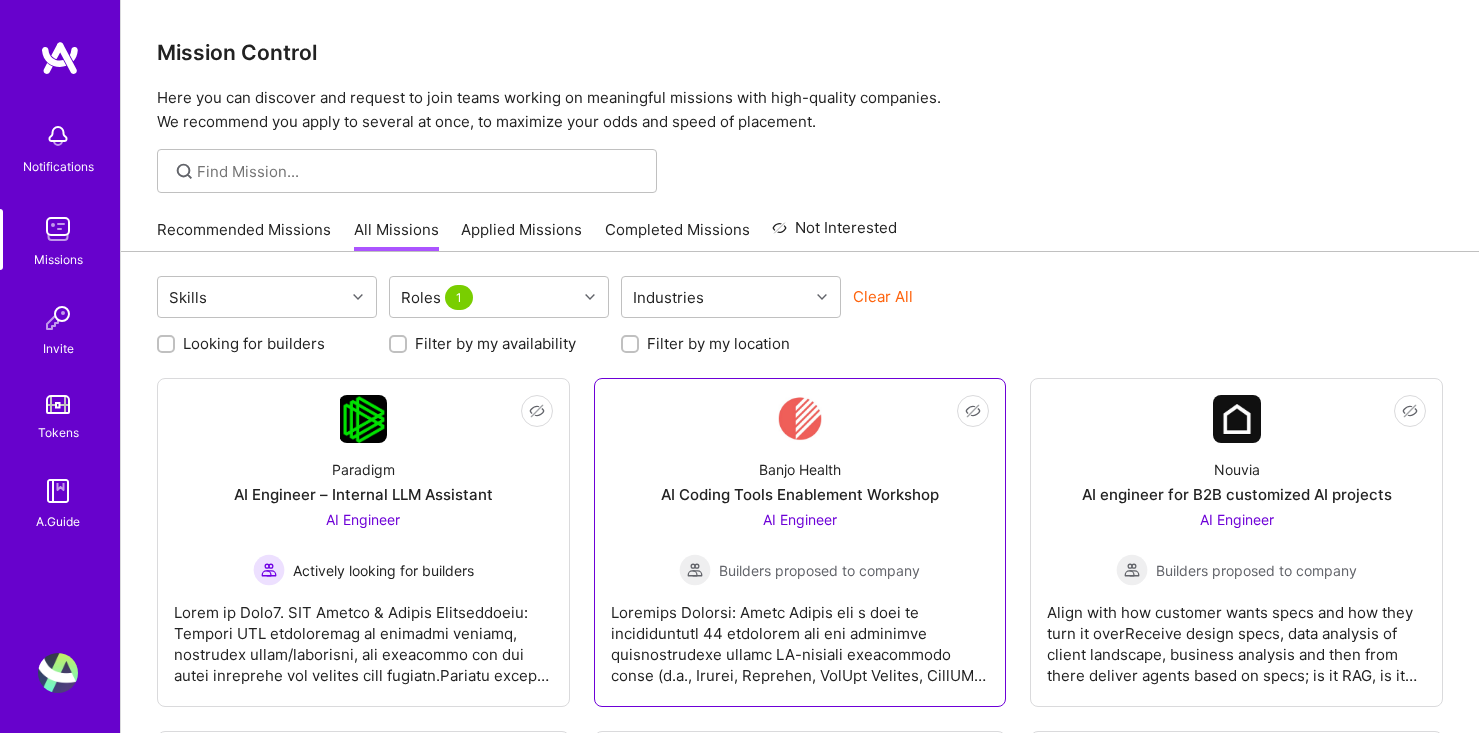 click on "Banjo Health" at bounding box center (800, 469) 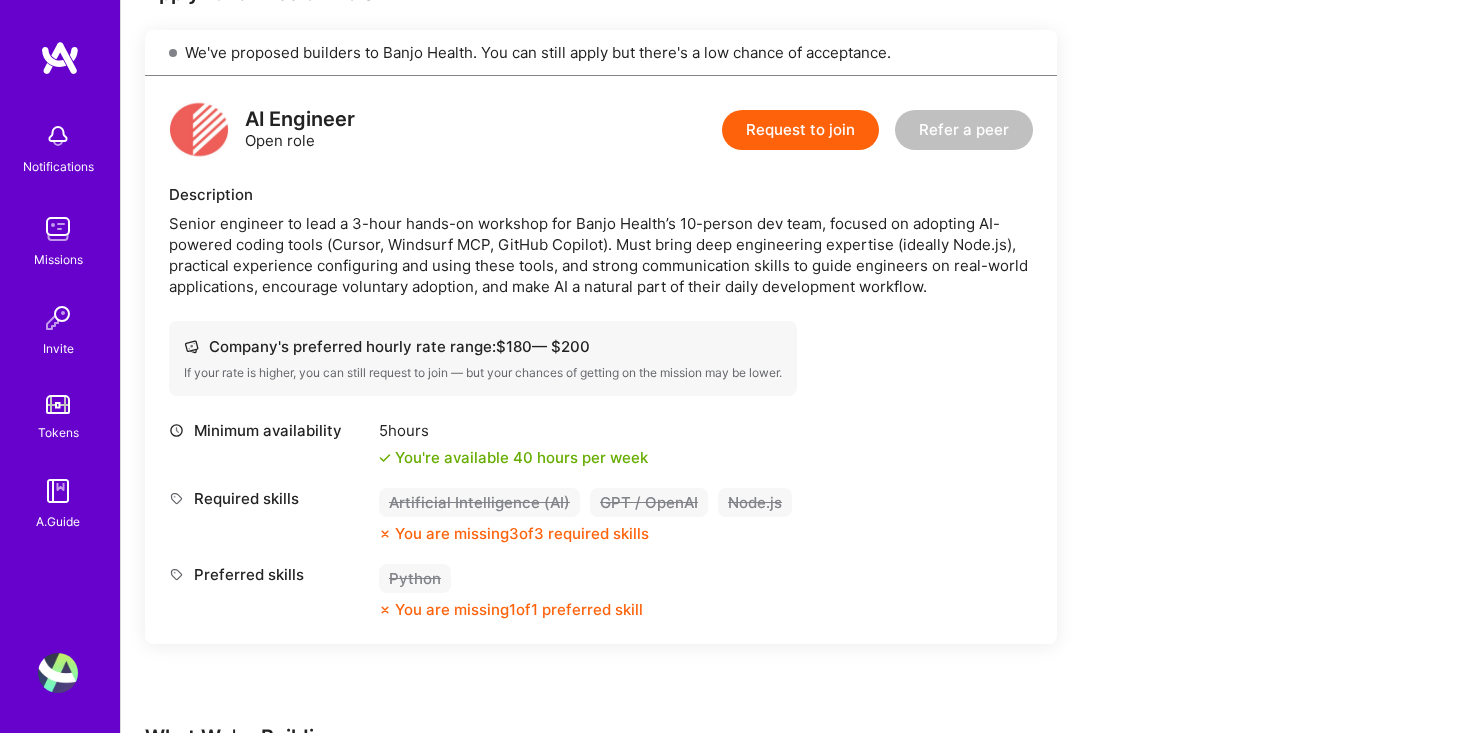 scroll, scrollTop: 543, scrollLeft: 0, axis: vertical 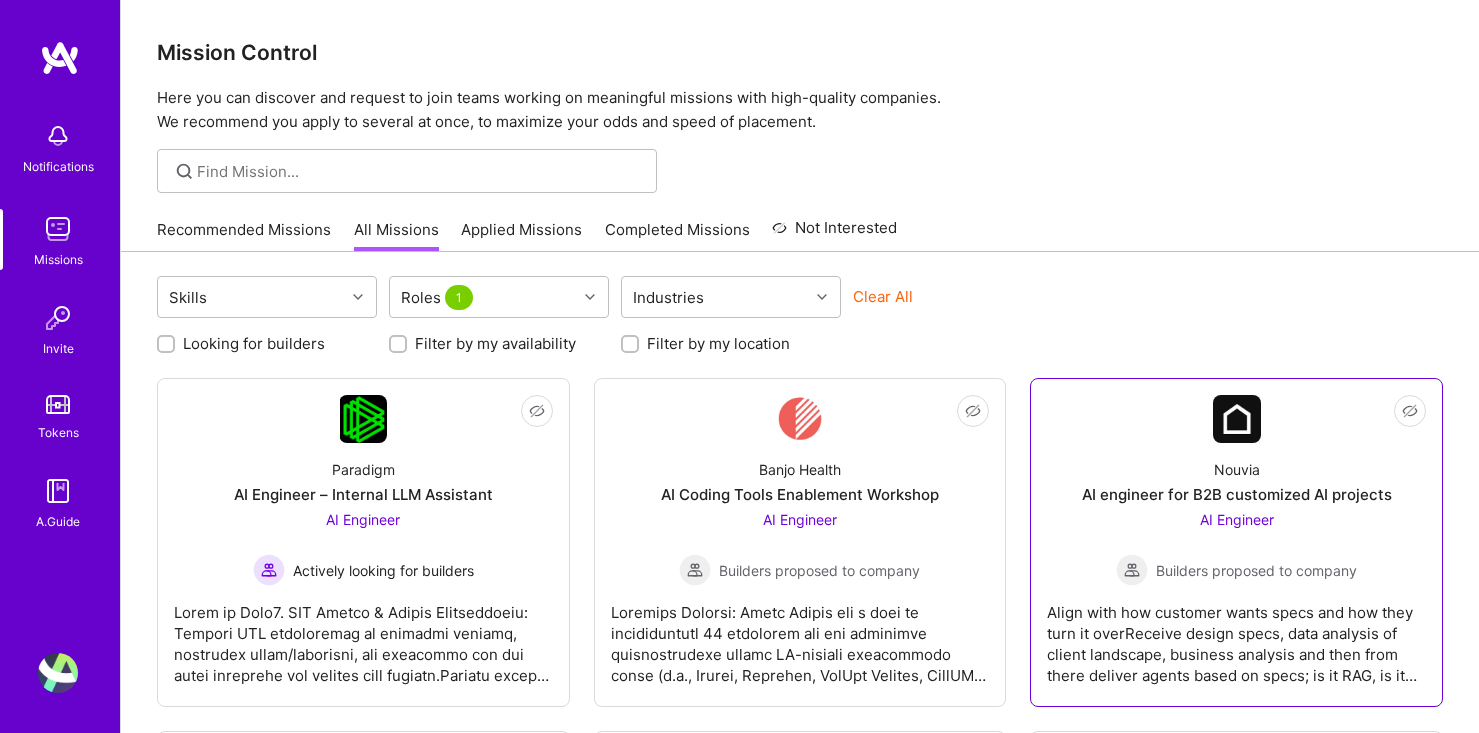 click on "Nouvia AI engineer for B2B customized AI projects AI Engineer   Builders proposed to company" at bounding box center [1236, 514] 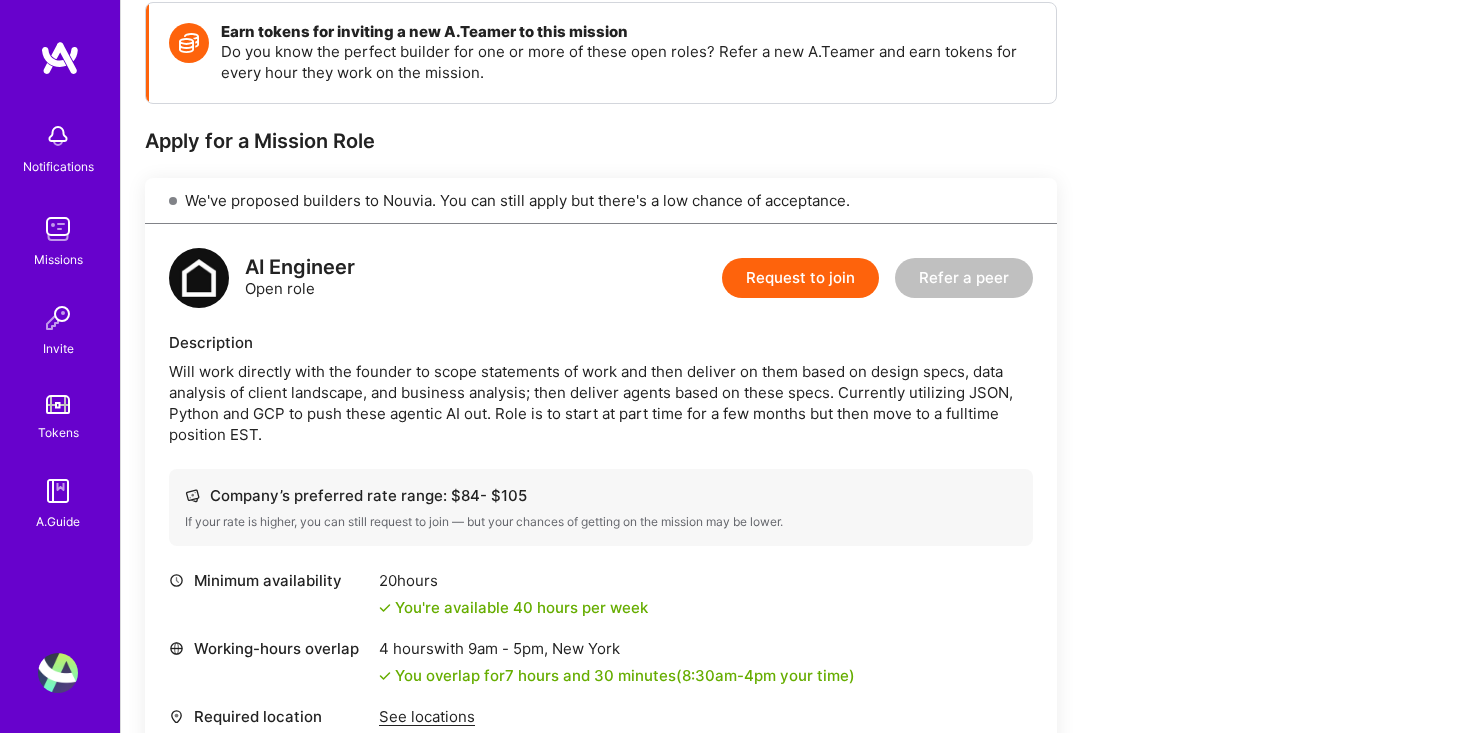 scroll, scrollTop: 542, scrollLeft: 0, axis: vertical 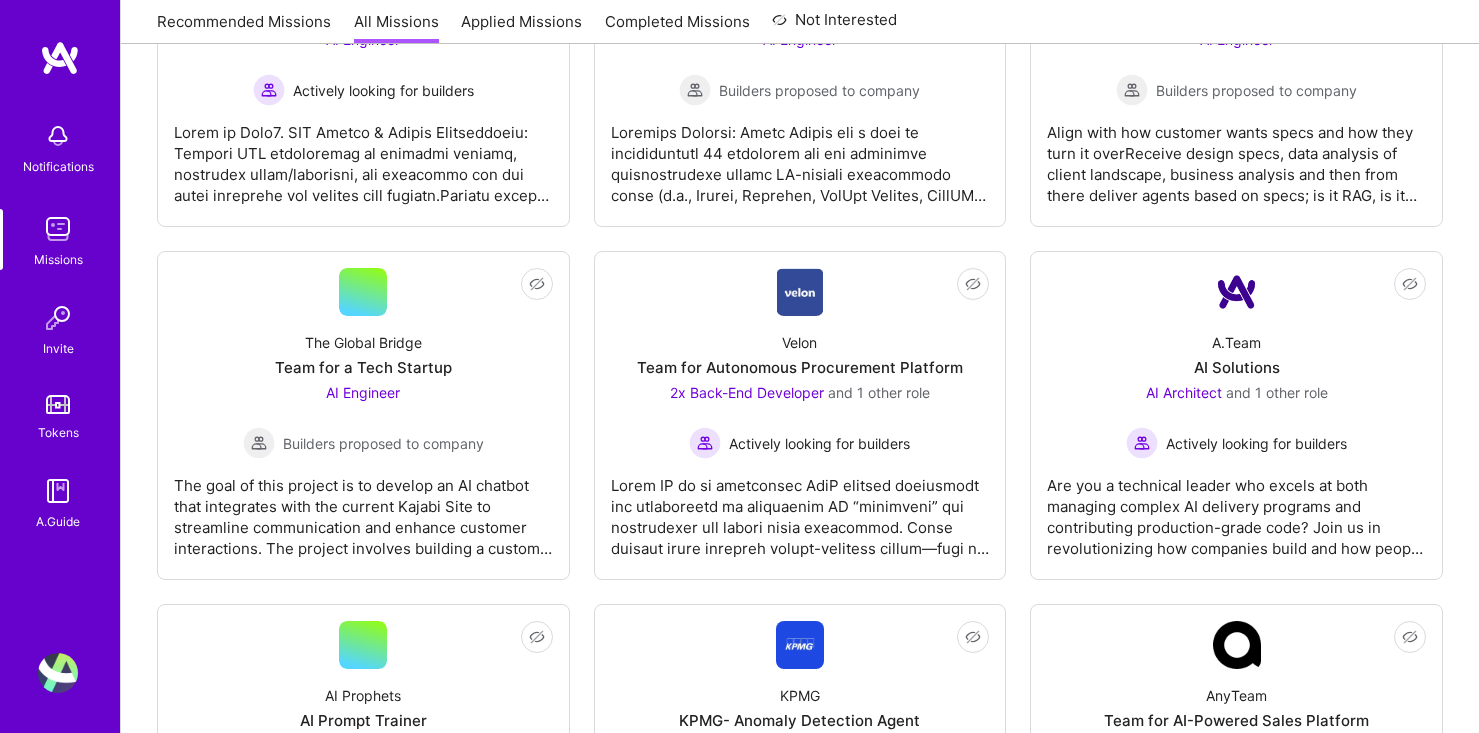 click on "The Global Bridge Team for a Tech Startup AI Engineer   Builders proposed to company" at bounding box center [363, 387] 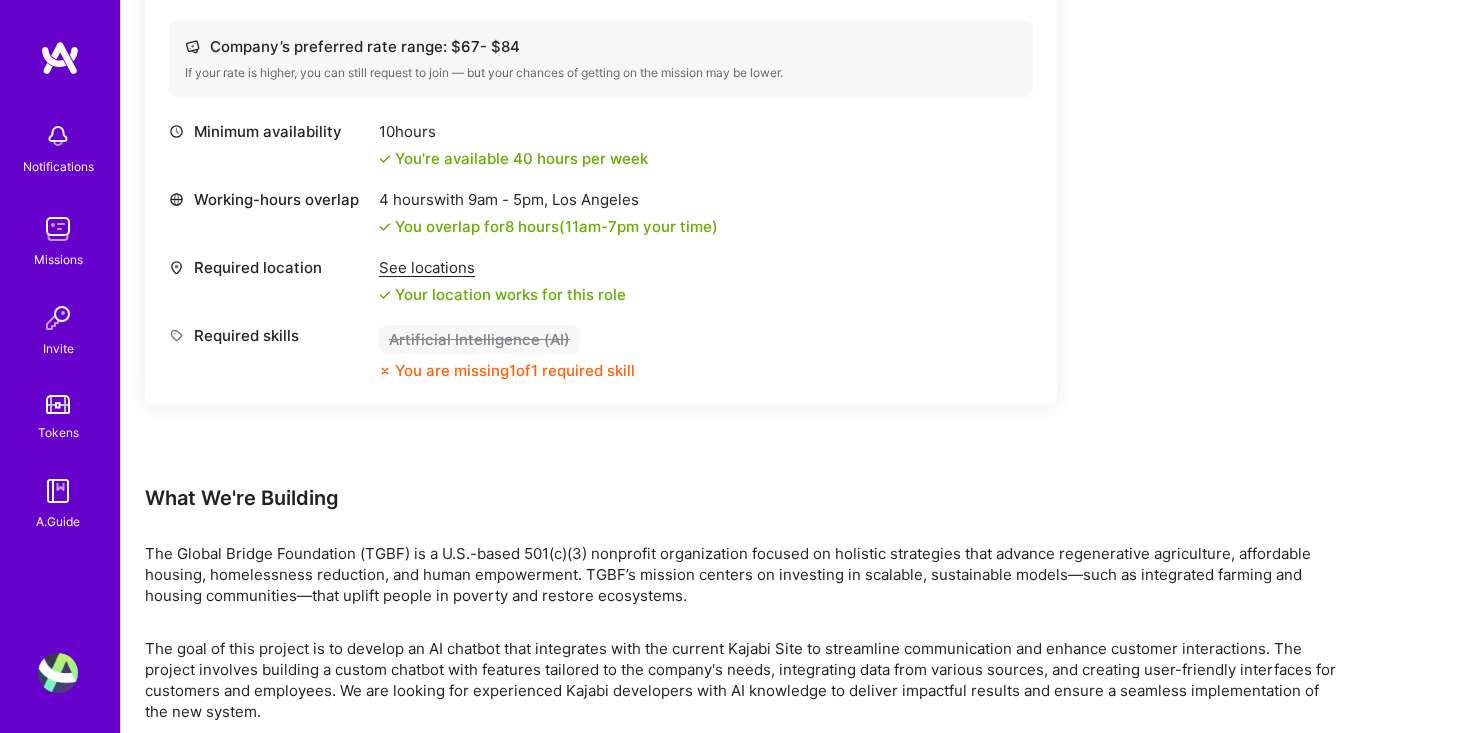scroll, scrollTop: 811, scrollLeft: 0, axis: vertical 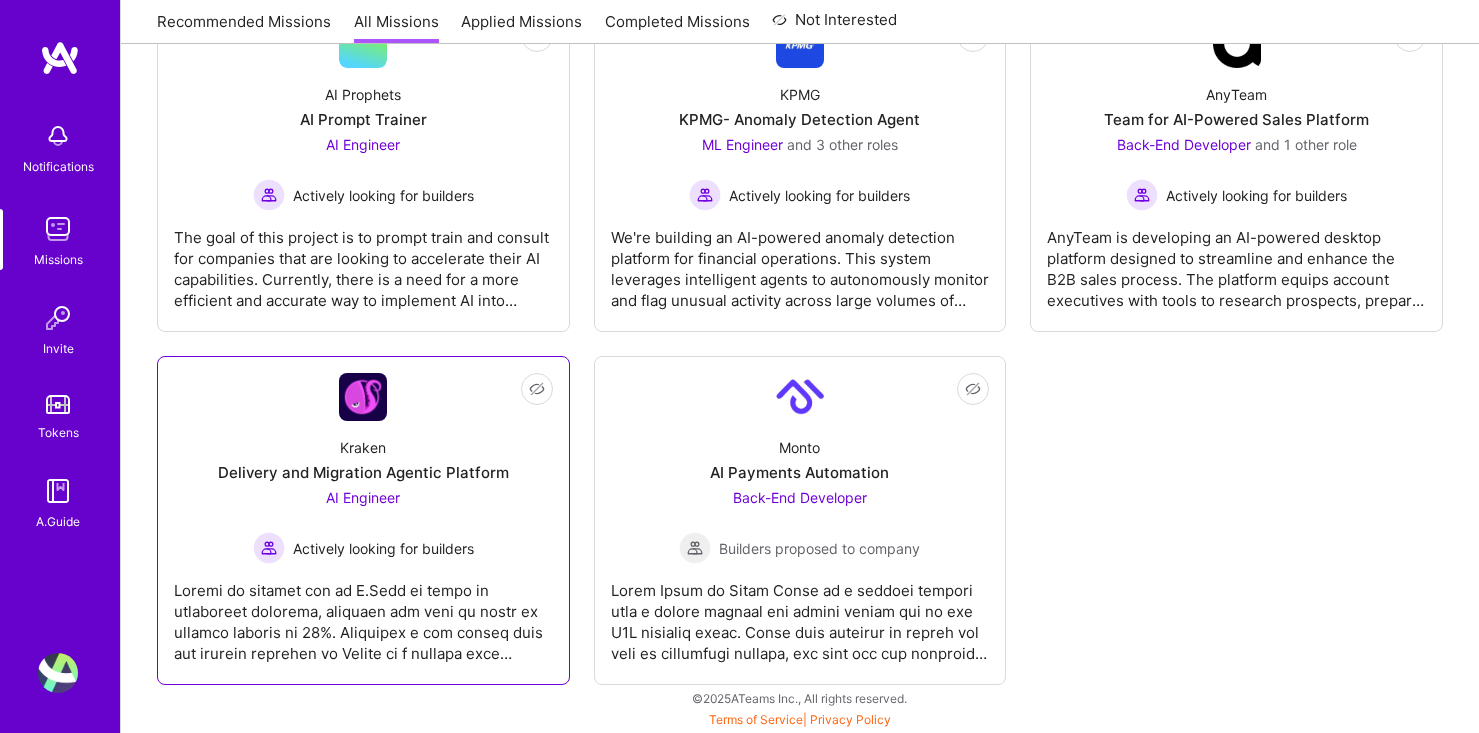 click on "AI Engineer   Actively looking for builders" at bounding box center [363, 525] 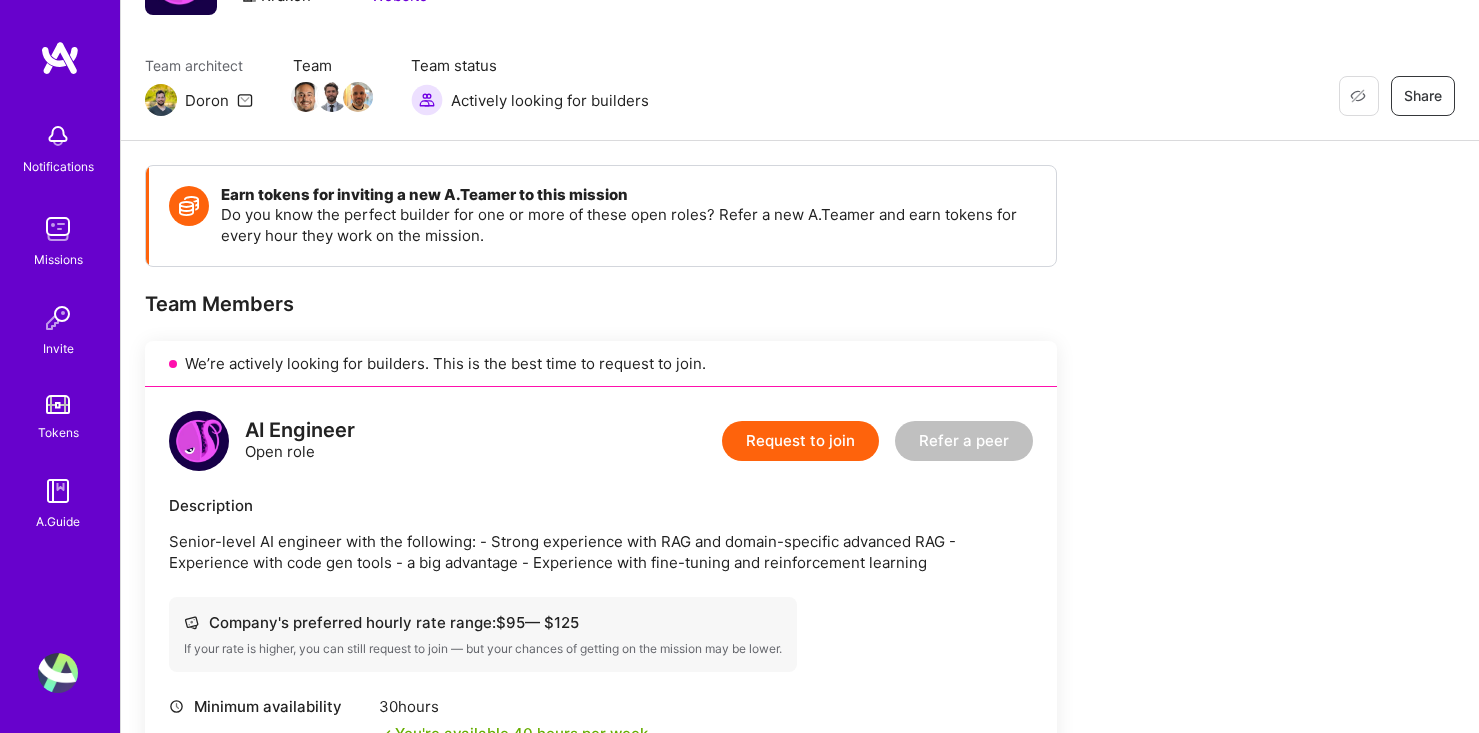 scroll, scrollTop: 134, scrollLeft: 0, axis: vertical 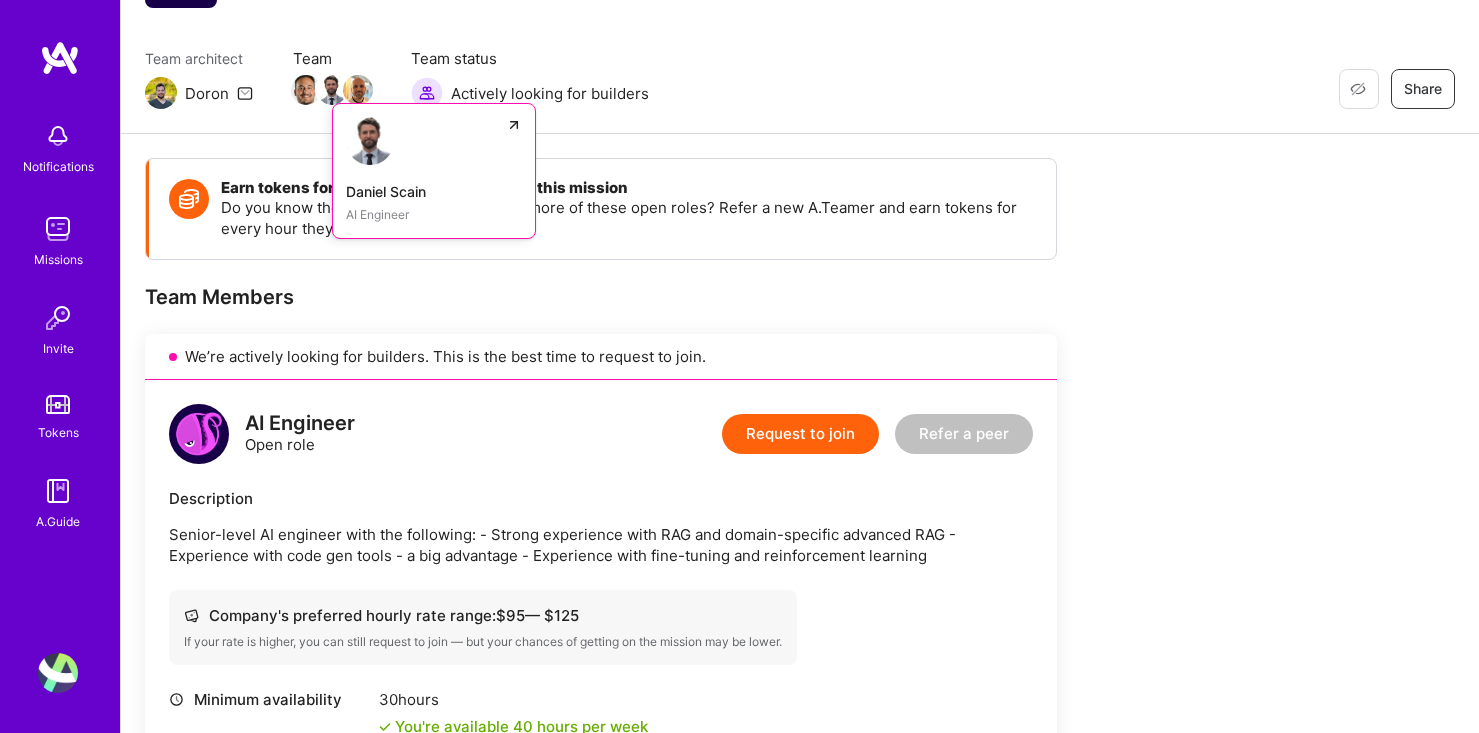 click at bounding box center [332, 90] 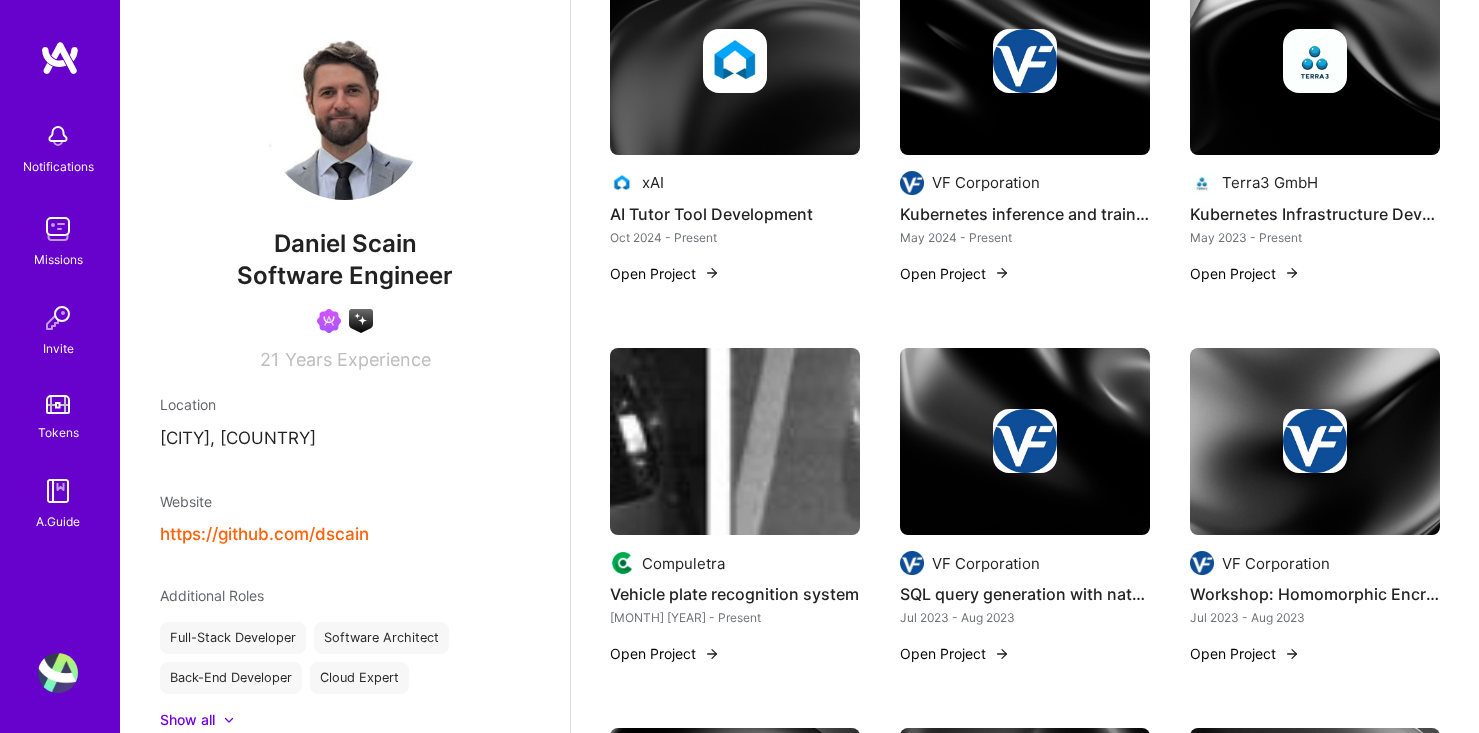 scroll, scrollTop: 471, scrollLeft: 0, axis: vertical 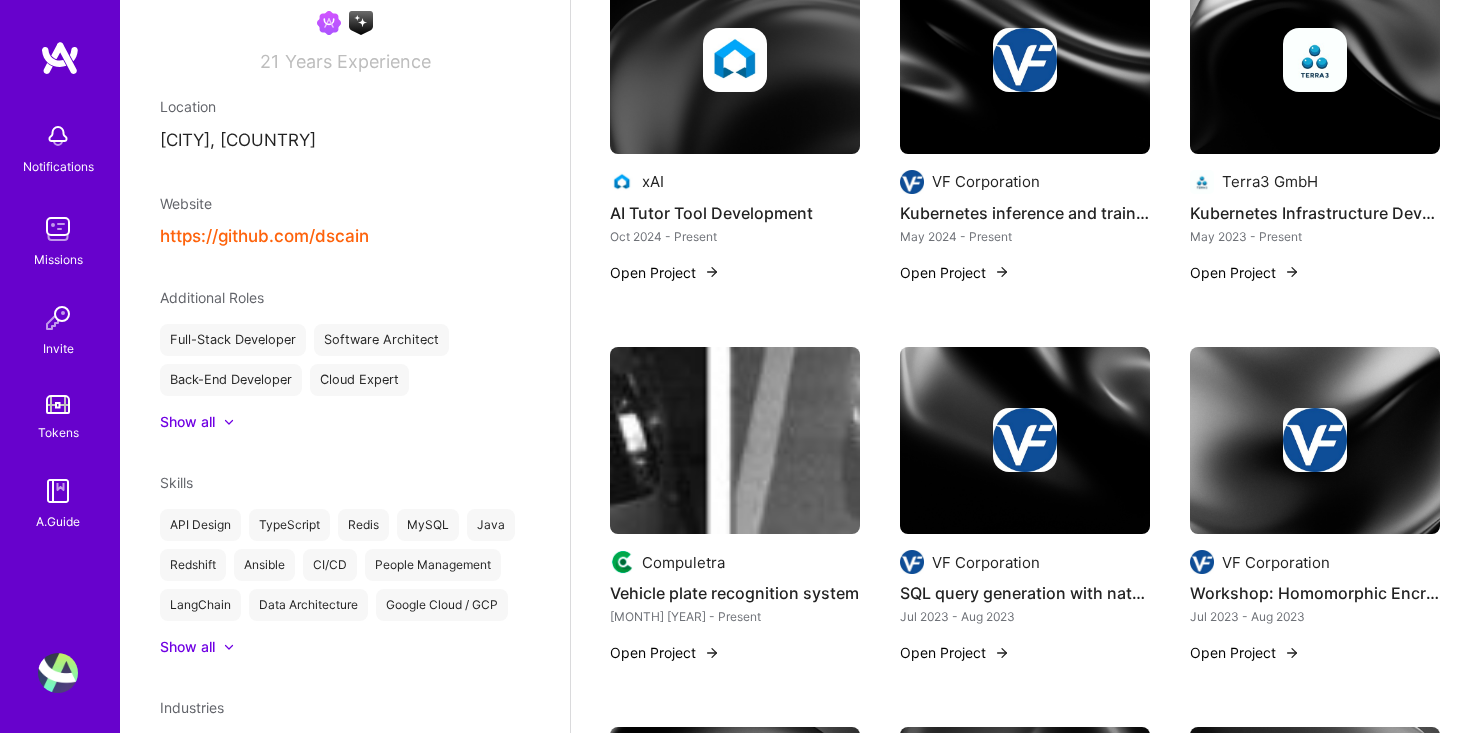 click on "Missions" at bounding box center (58, 259) 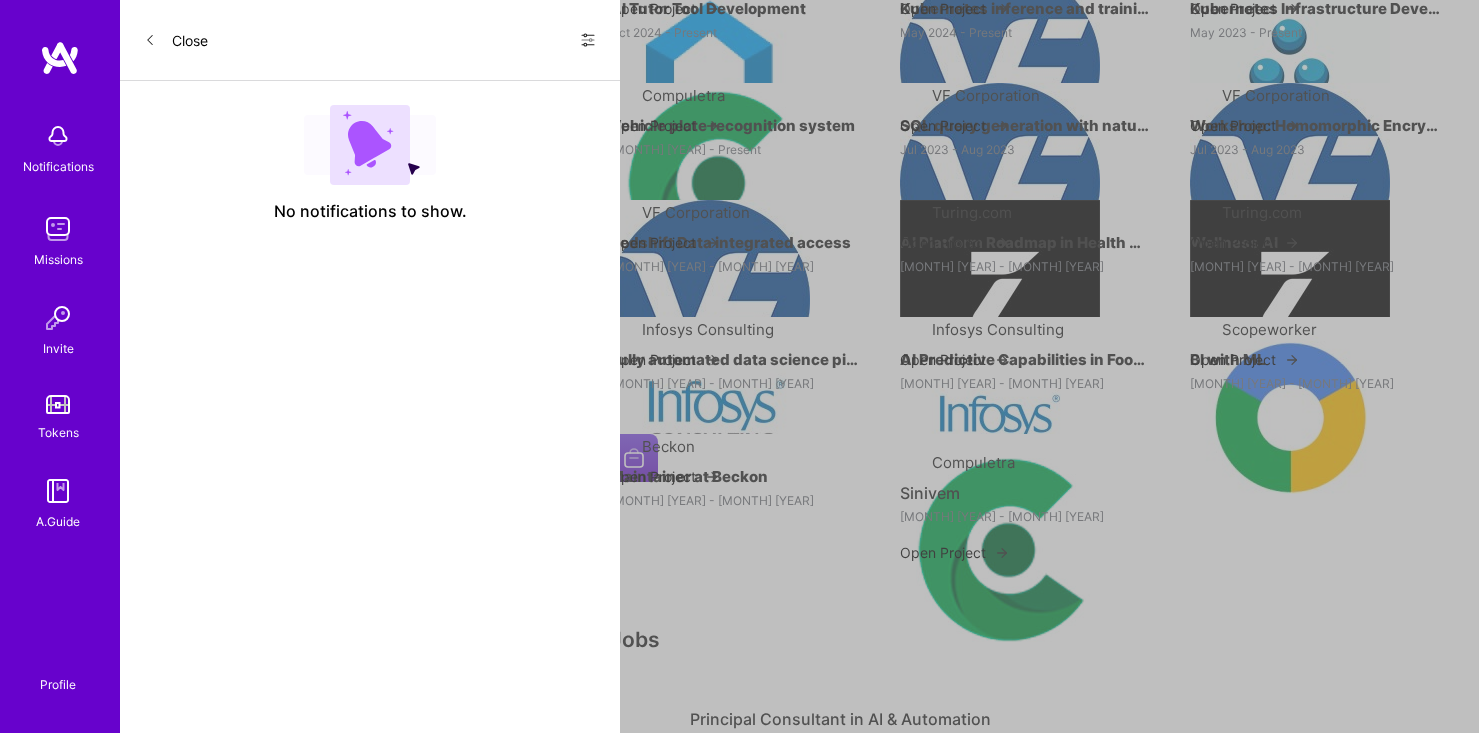 scroll, scrollTop: 0, scrollLeft: 0, axis: both 